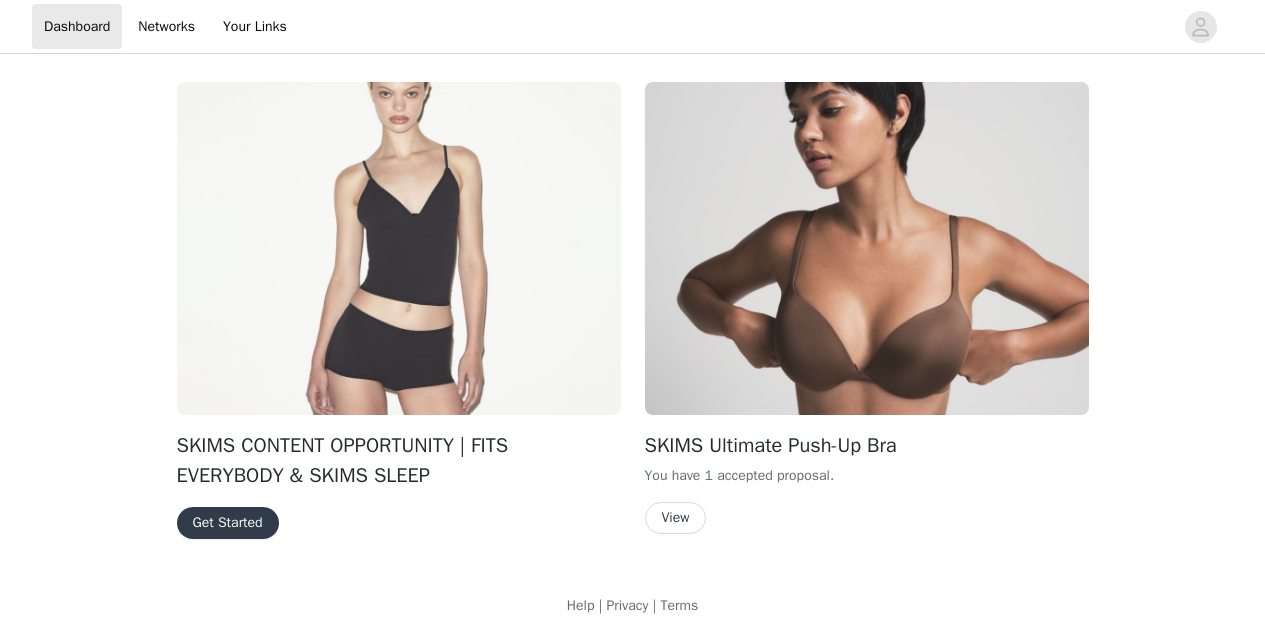 scroll, scrollTop: 0, scrollLeft: 0, axis: both 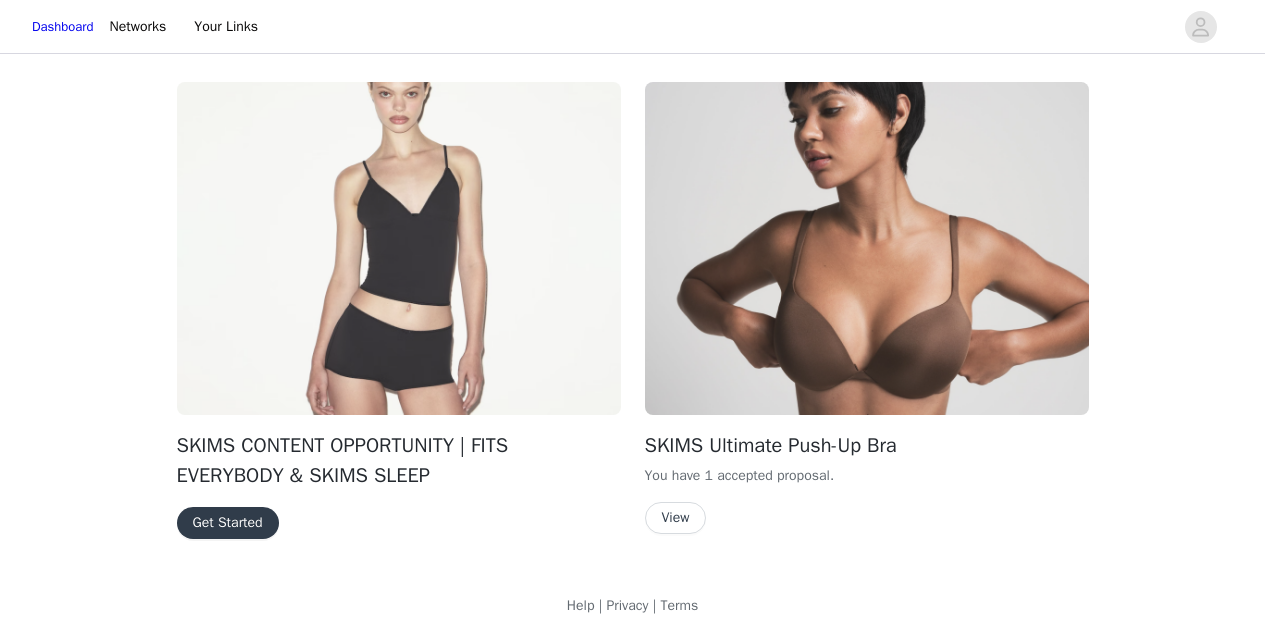 click on "Get Started" at bounding box center (228, 523) 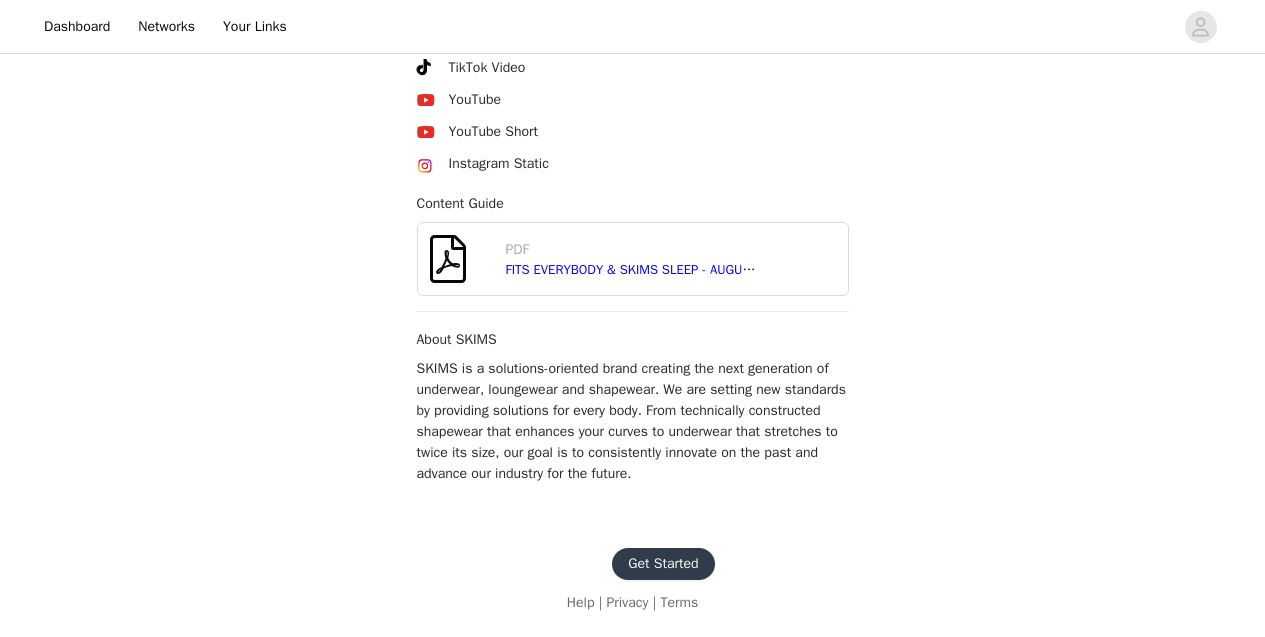 scroll, scrollTop: 888, scrollLeft: 0, axis: vertical 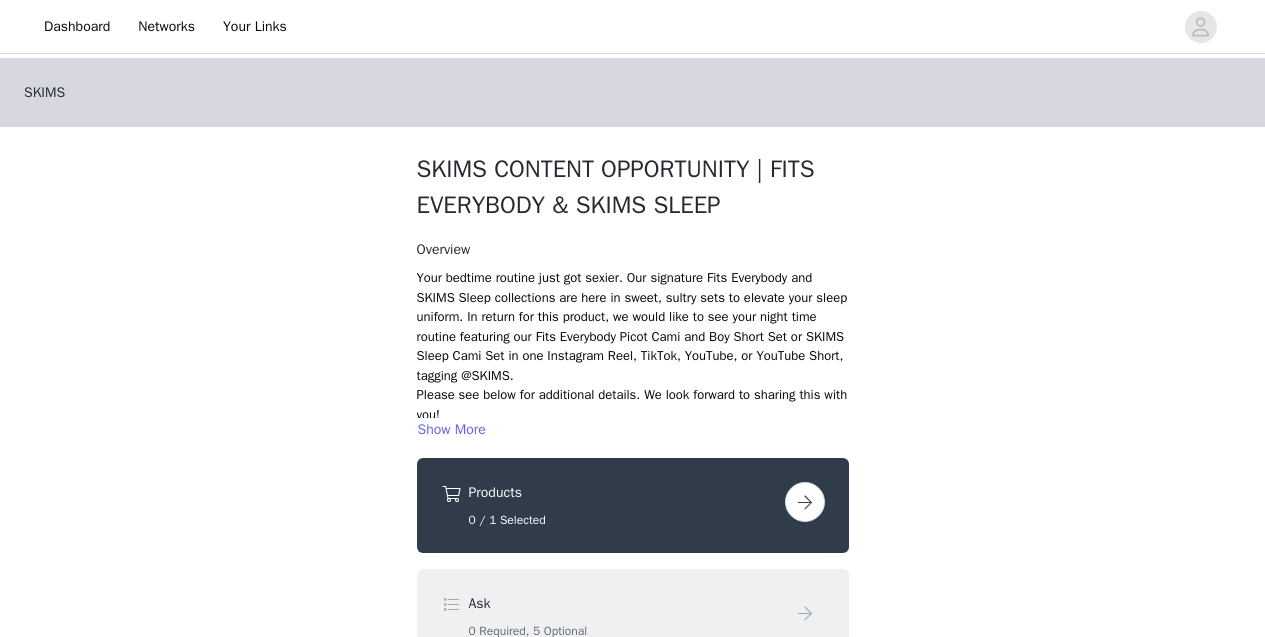 click at bounding box center [805, 502] 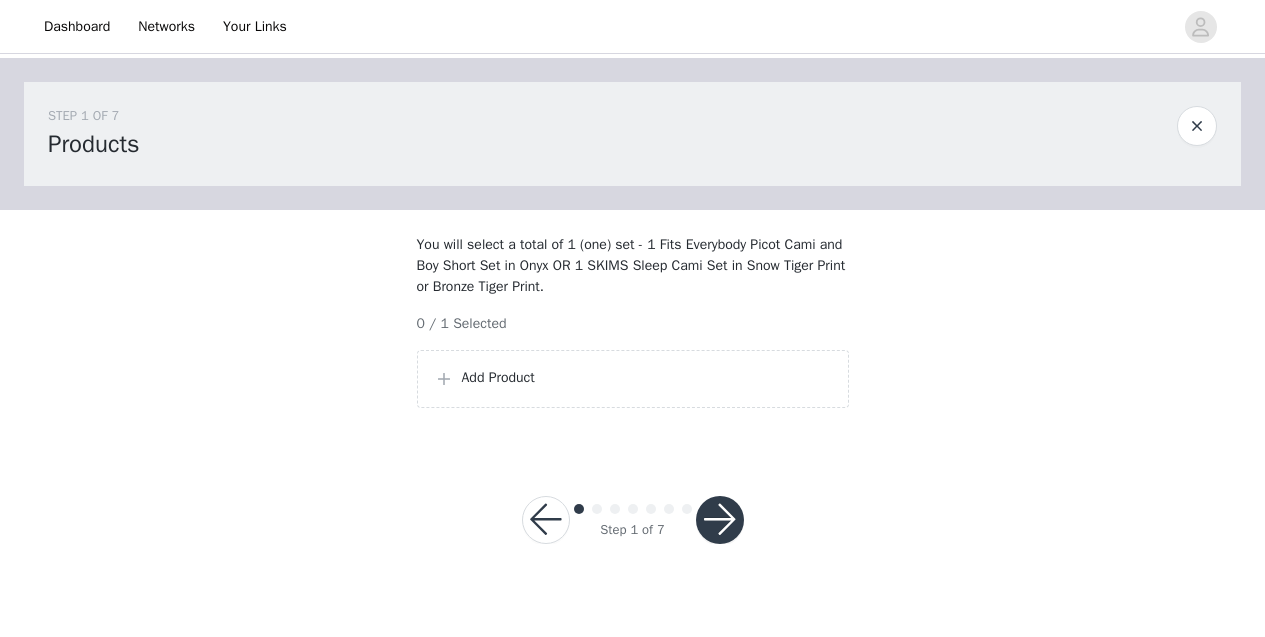 click on "Add Product" at bounding box center [647, 377] 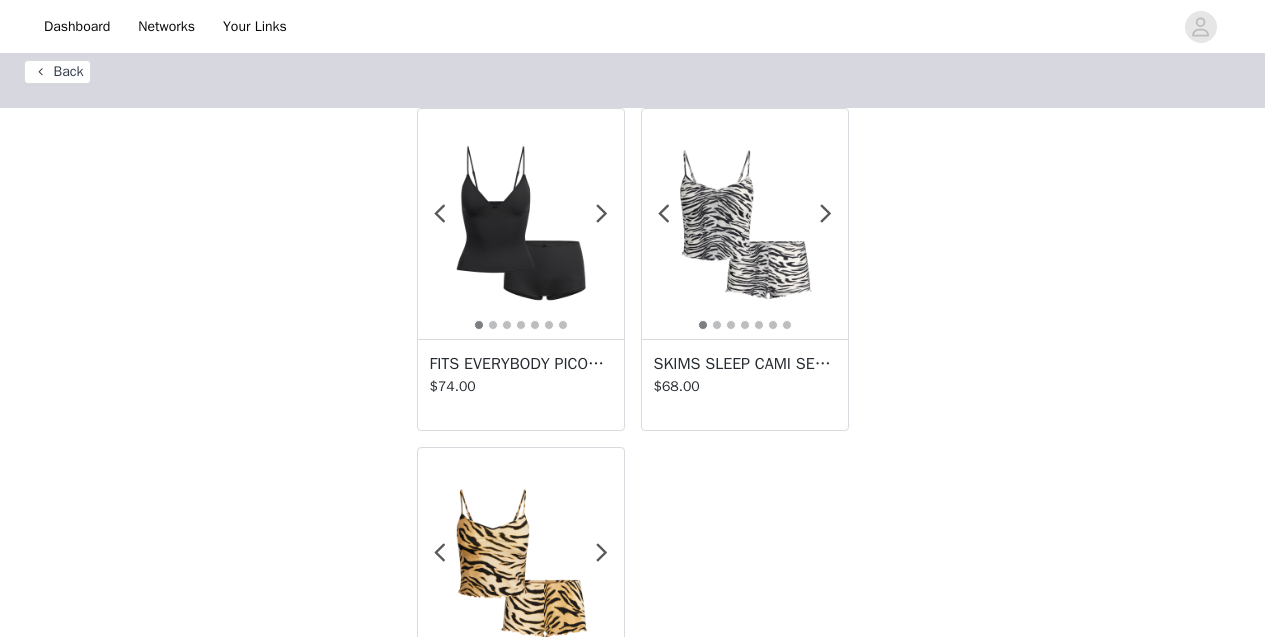 scroll, scrollTop: 0, scrollLeft: 0, axis: both 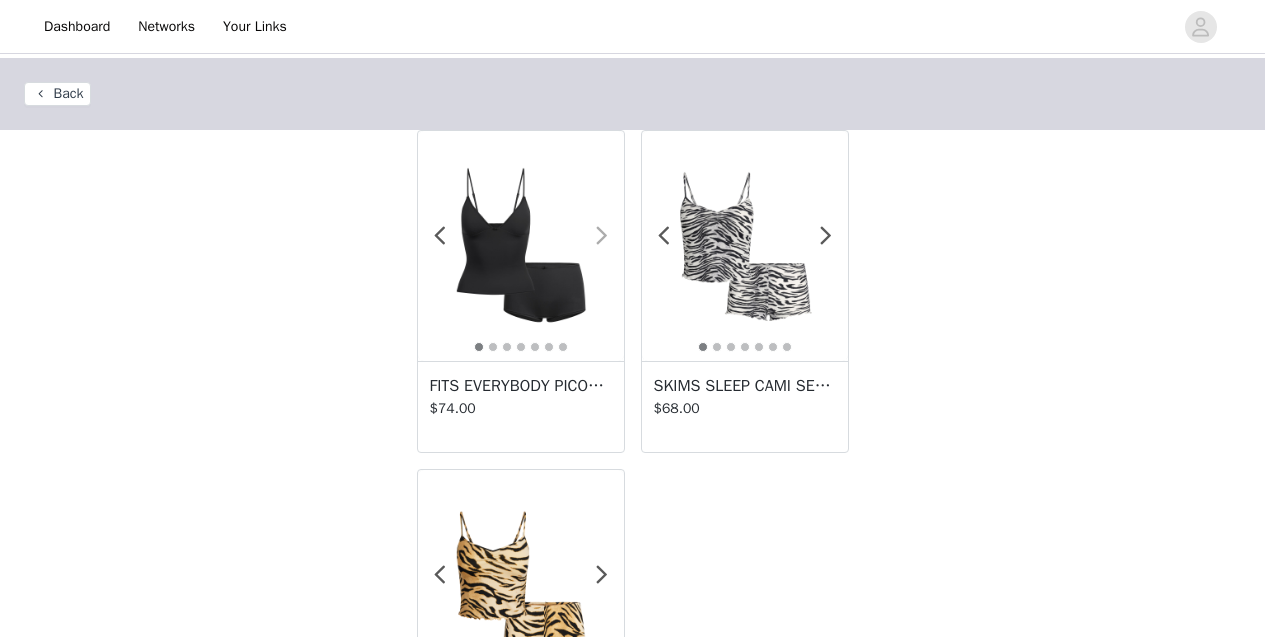 click at bounding box center [602, 236] 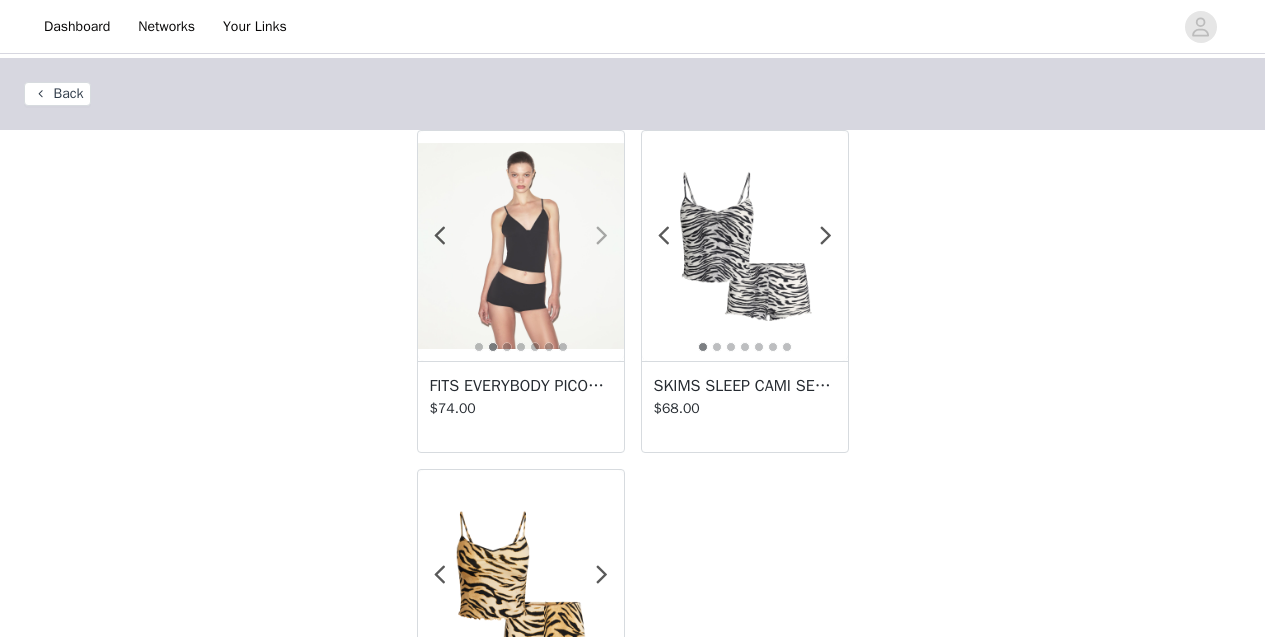 click at bounding box center (602, 236) 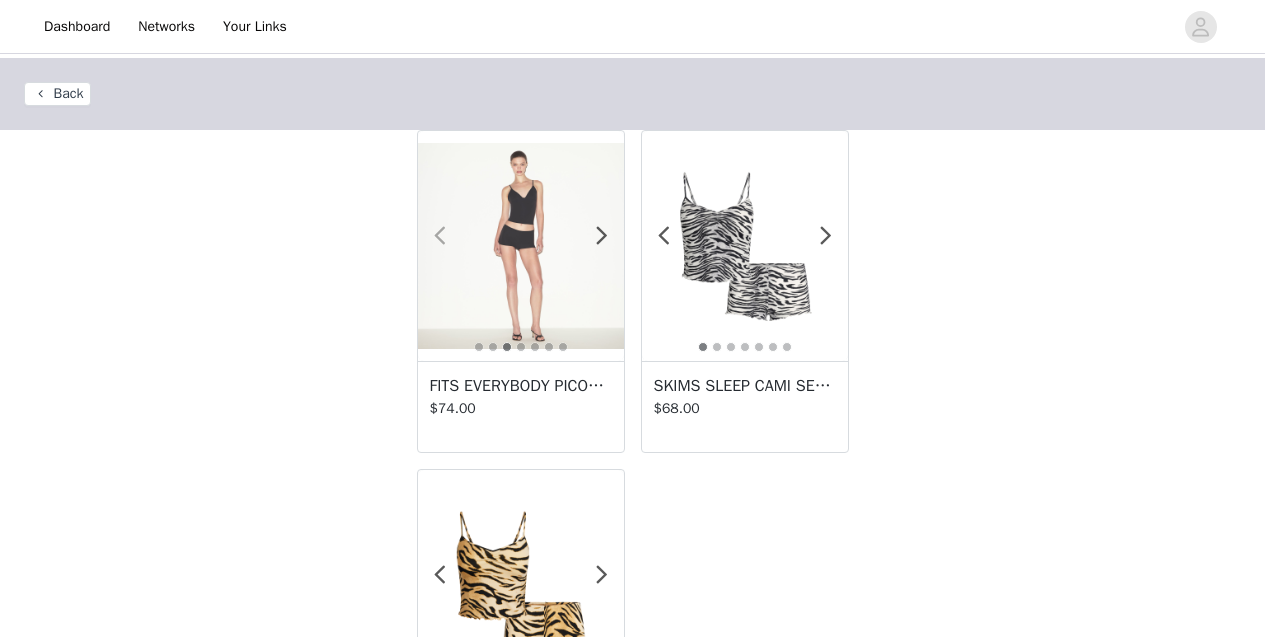 click at bounding box center (440, 236) 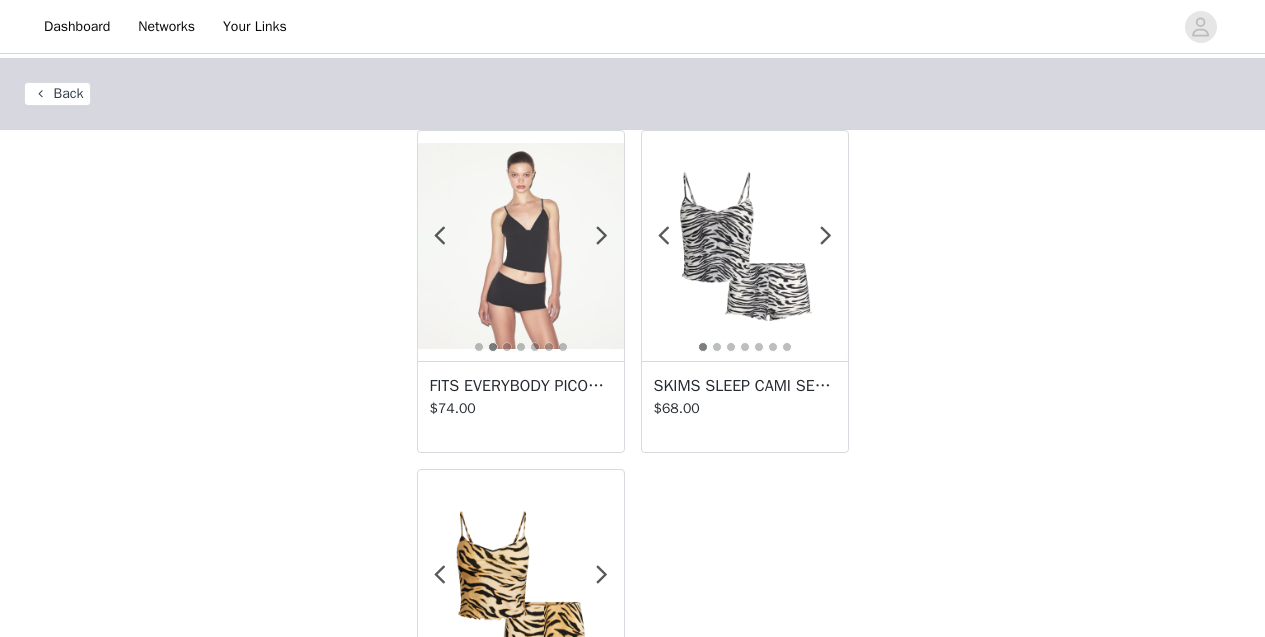 click at bounding box center (521, 246) 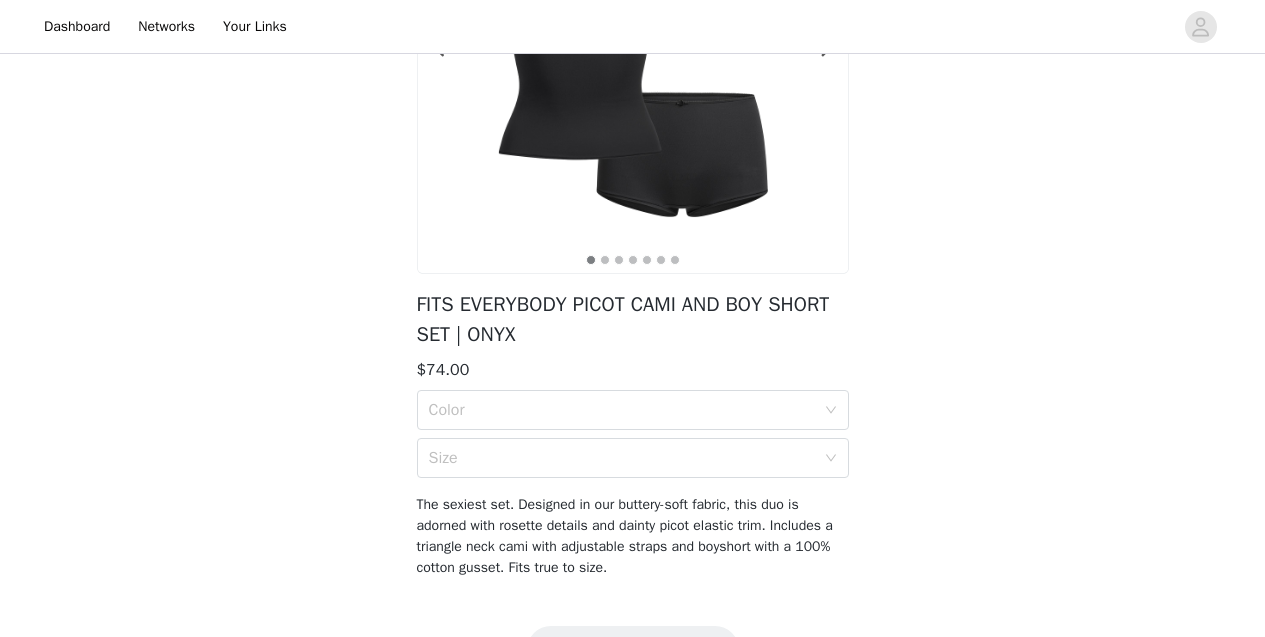 scroll, scrollTop: 295, scrollLeft: 0, axis: vertical 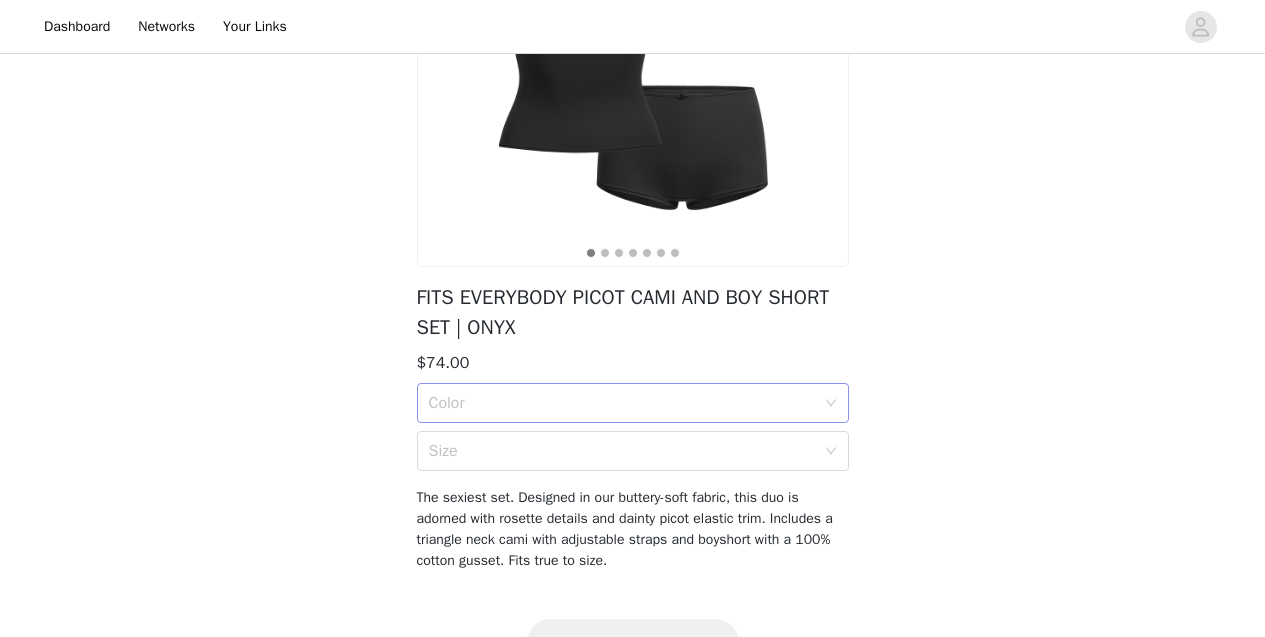 click on "Color" at bounding box center [622, 403] 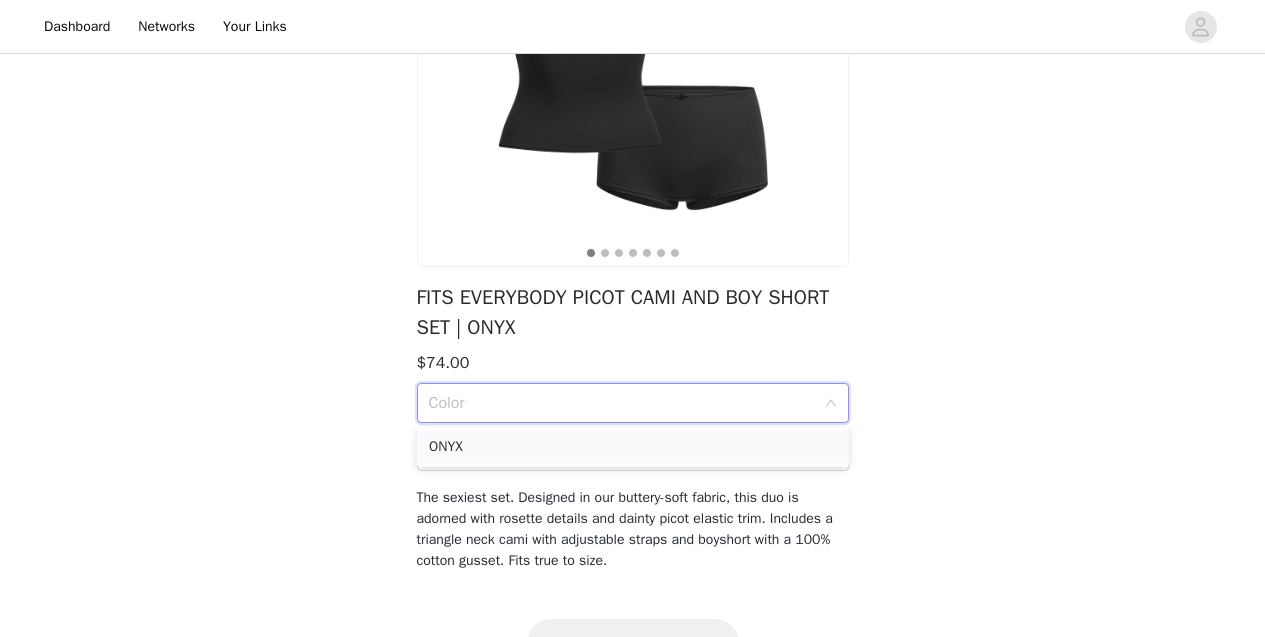 click on "ONYX" at bounding box center [633, 447] 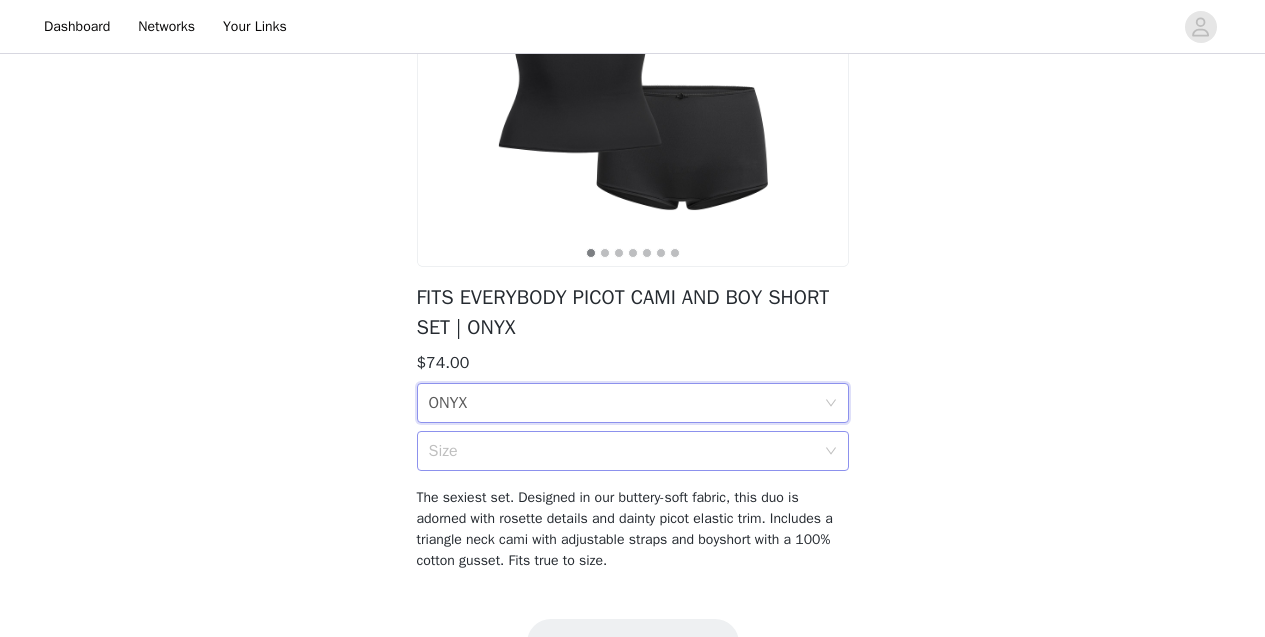 click on "Size" at bounding box center [622, 451] 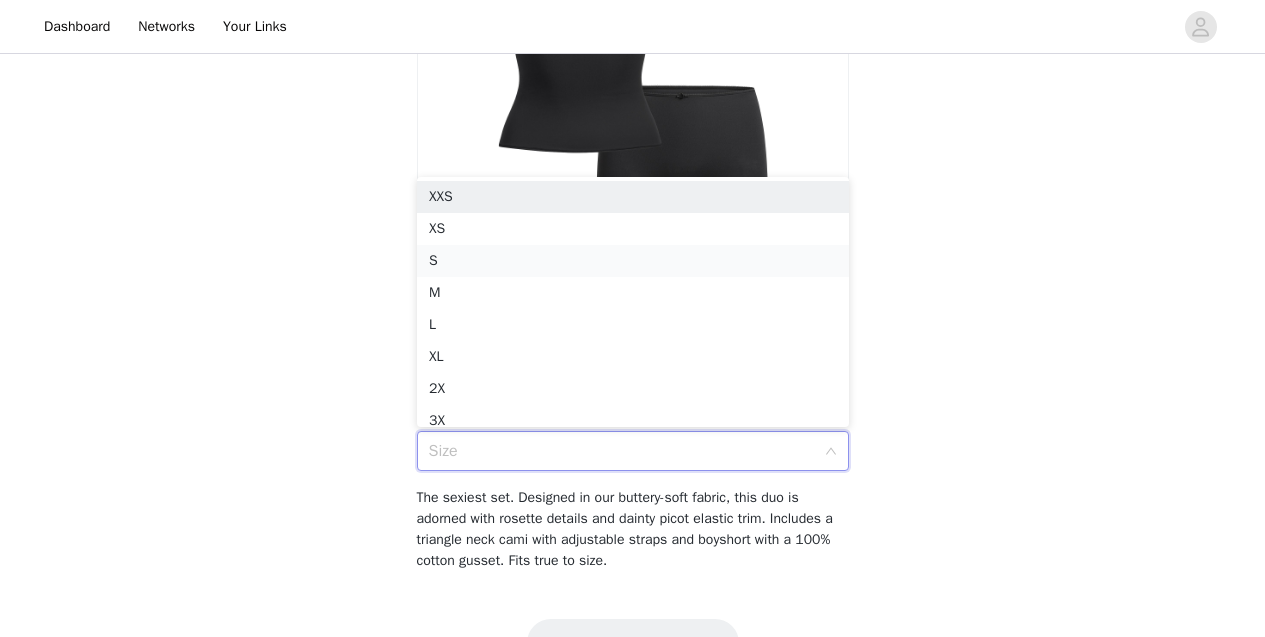scroll, scrollTop: 10, scrollLeft: 0, axis: vertical 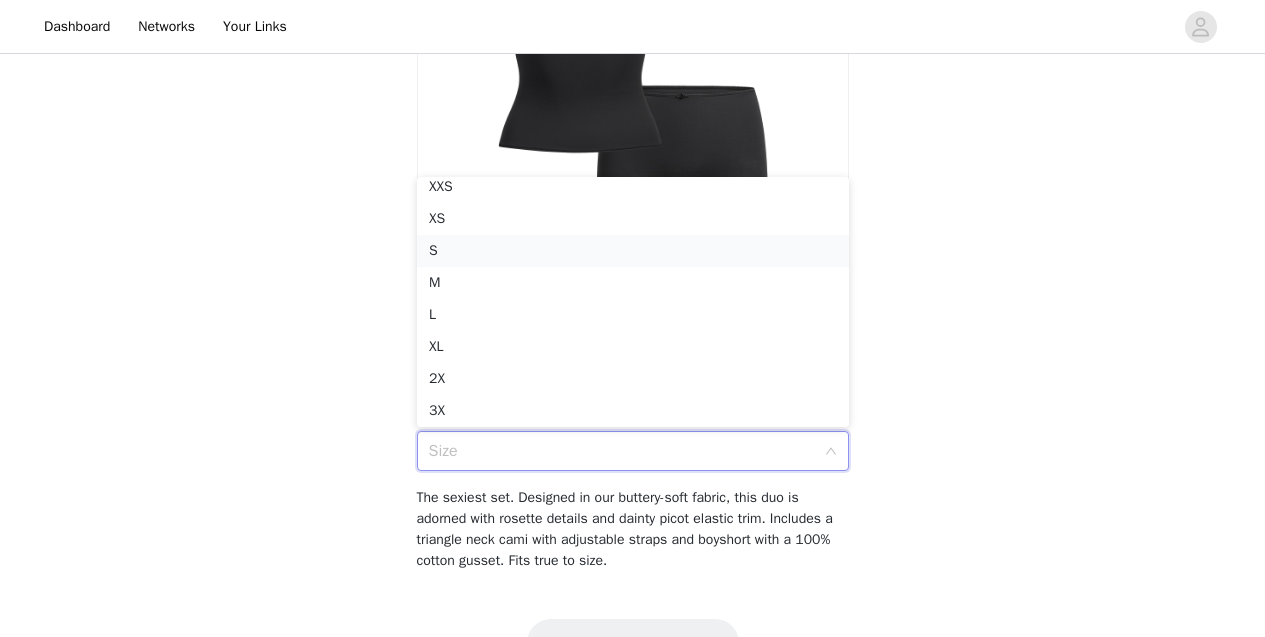 click on "S" at bounding box center (633, 251) 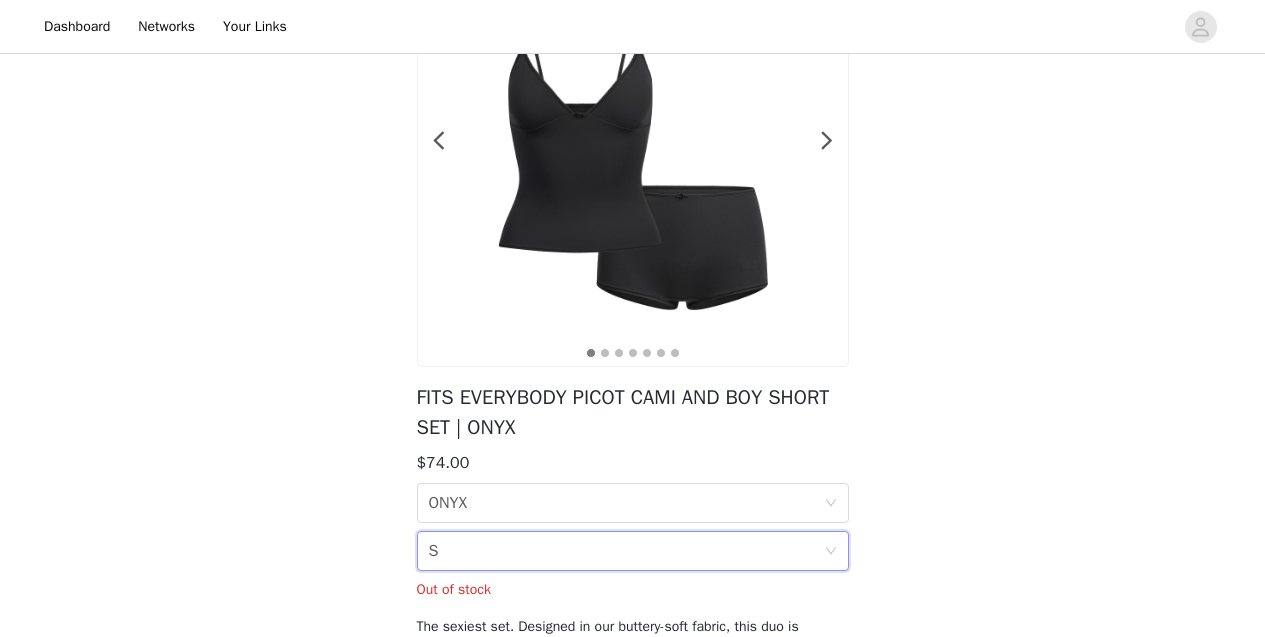 scroll, scrollTop: 193, scrollLeft: 0, axis: vertical 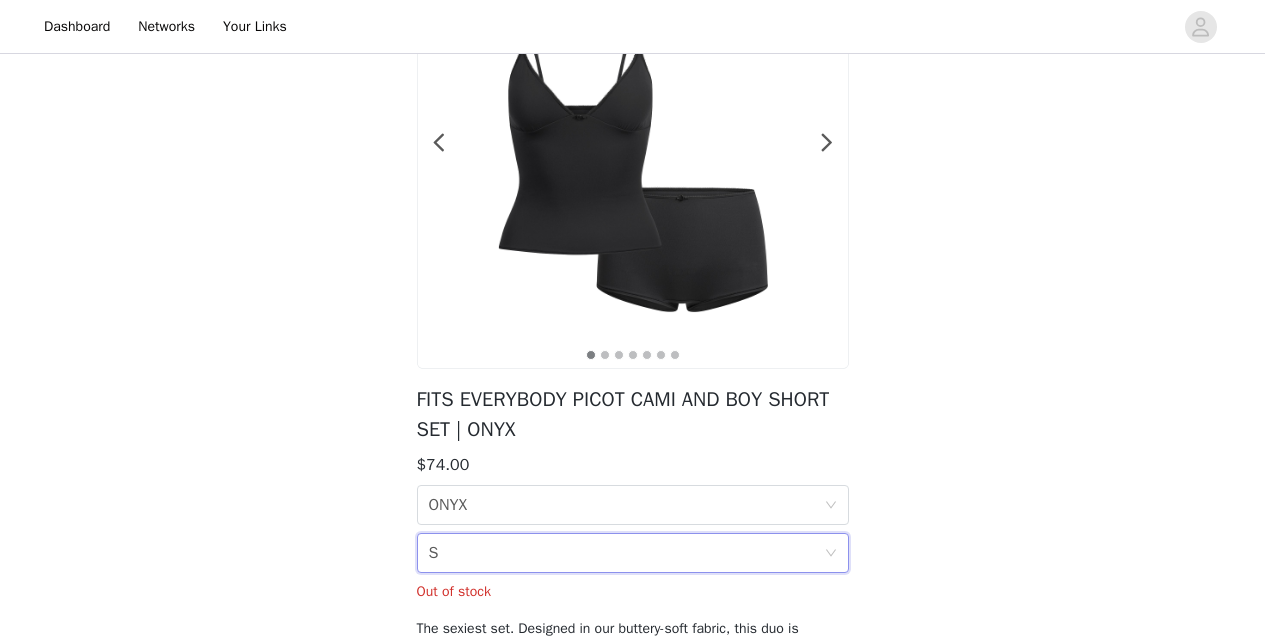 click on "Size S" at bounding box center (626, 553) 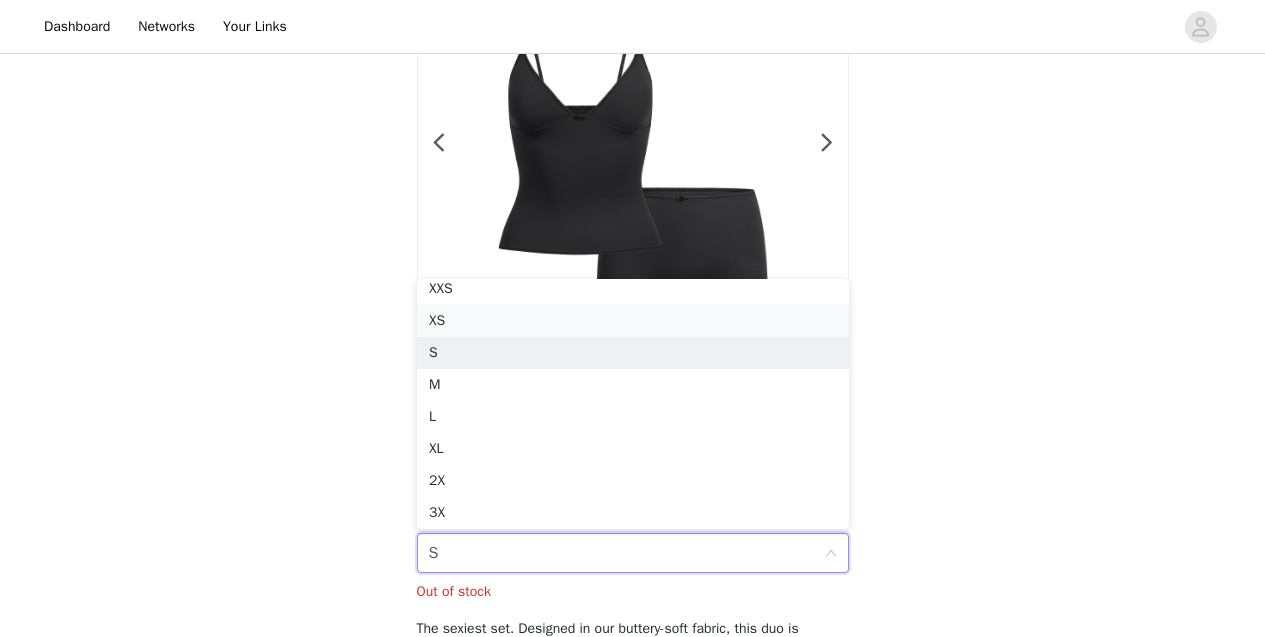 click on "XS" at bounding box center (633, 321) 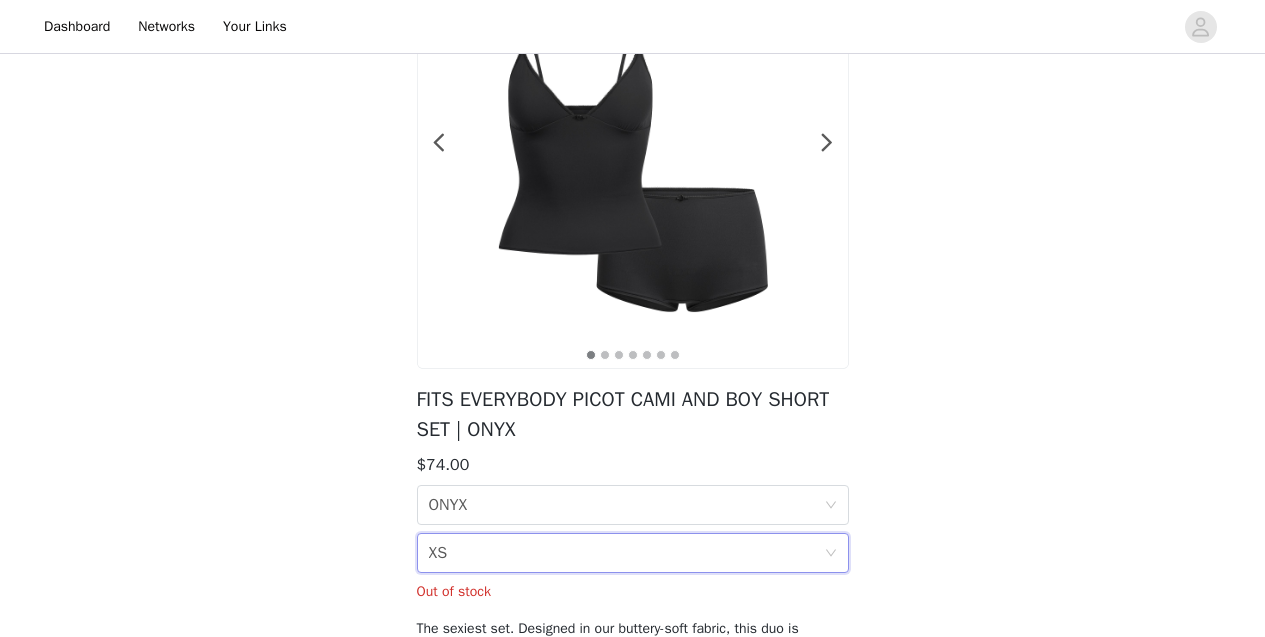 click on "Back         1 2 3 4 5 6 7
FITS EVERYBODY PICOT CAMI AND BOY SHORT SET | ONYX
$74.00
Color ONYX Size XS    Out of stock    The sexiest set. Designed in our buttery-soft fabric, this duo is adorned with rosette details and dainty picot elastic trim. Includes a triangle neck cami with adjustable straps and boyshort with a 100% cotton gusset. Fits true to size." at bounding box center (632, 295) 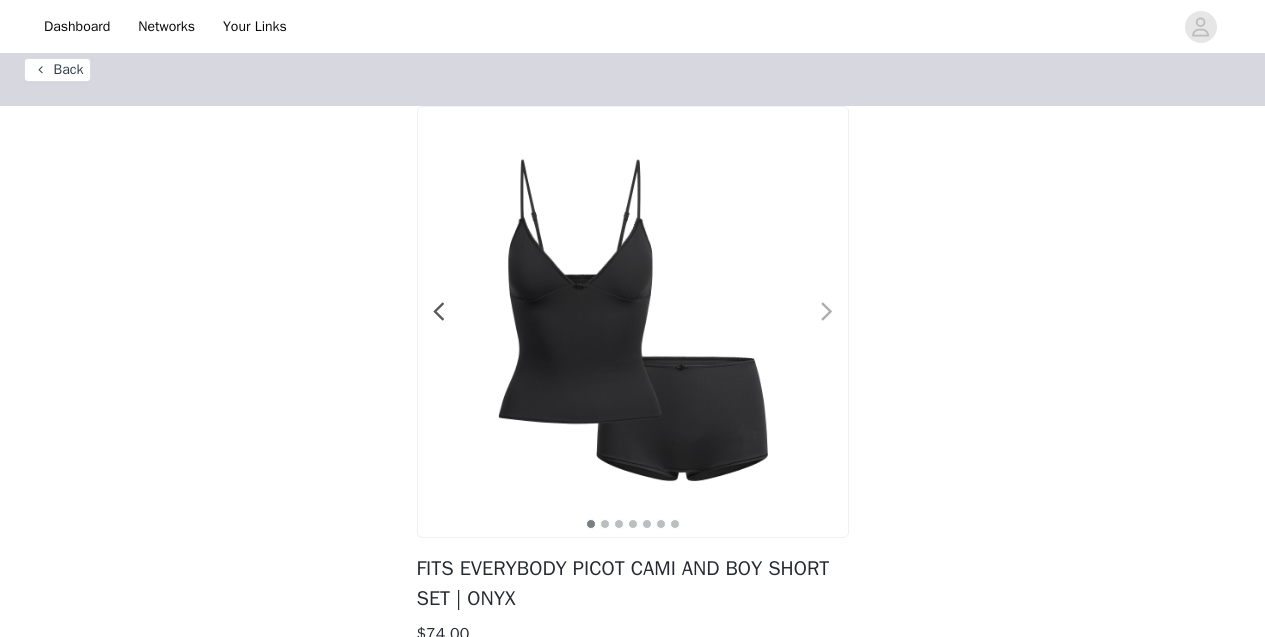 scroll, scrollTop: 22, scrollLeft: 0, axis: vertical 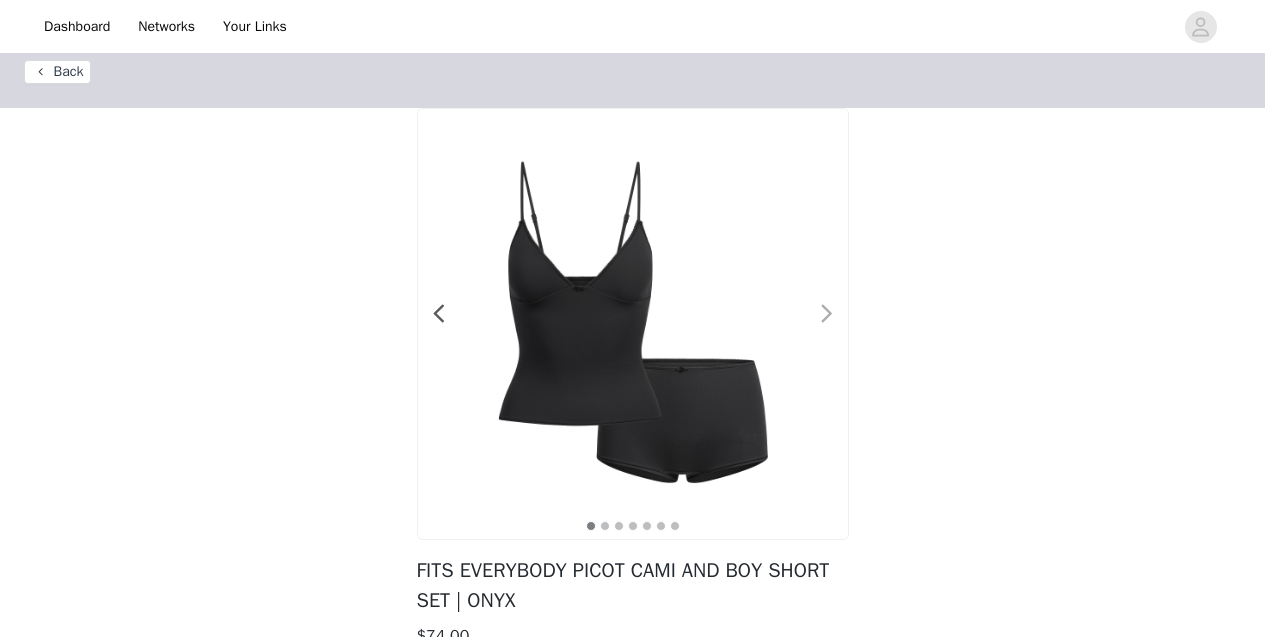 click at bounding box center [827, 314] 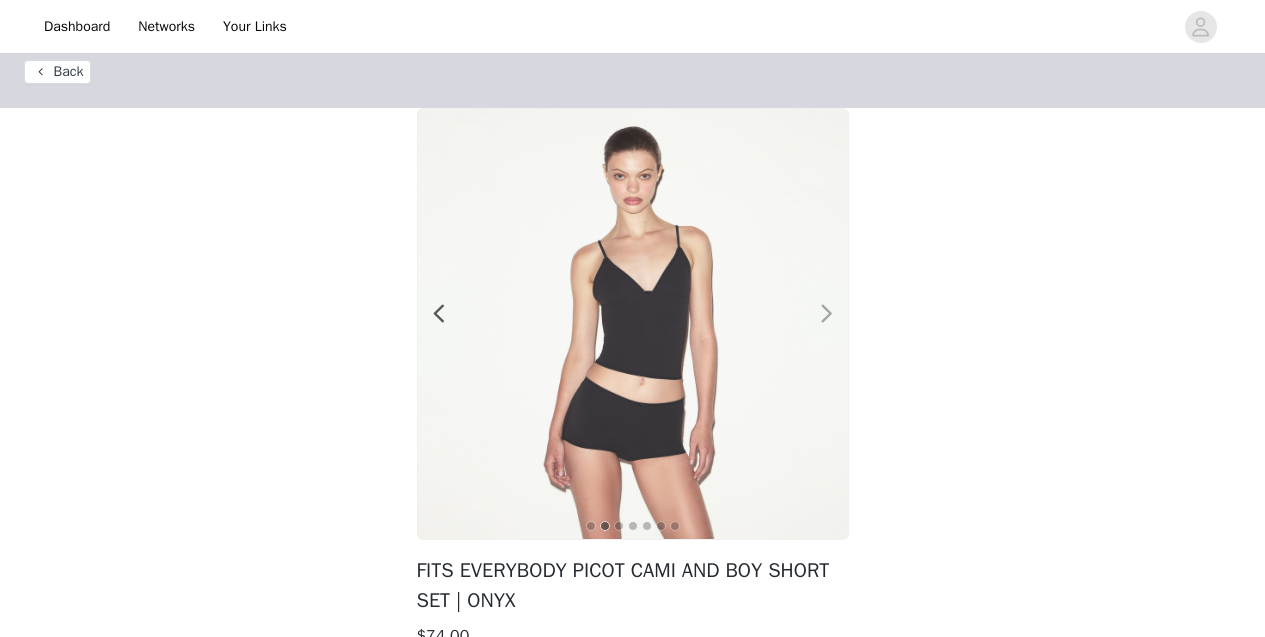 click at bounding box center (827, 314) 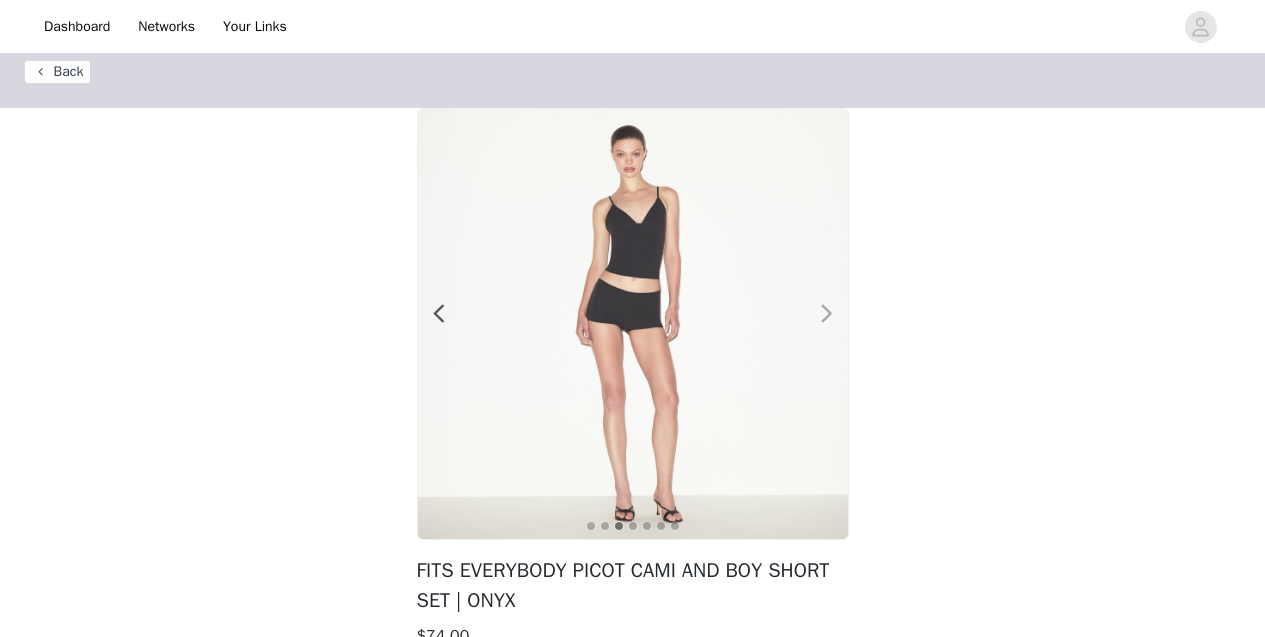 click at bounding box center [827, 314] 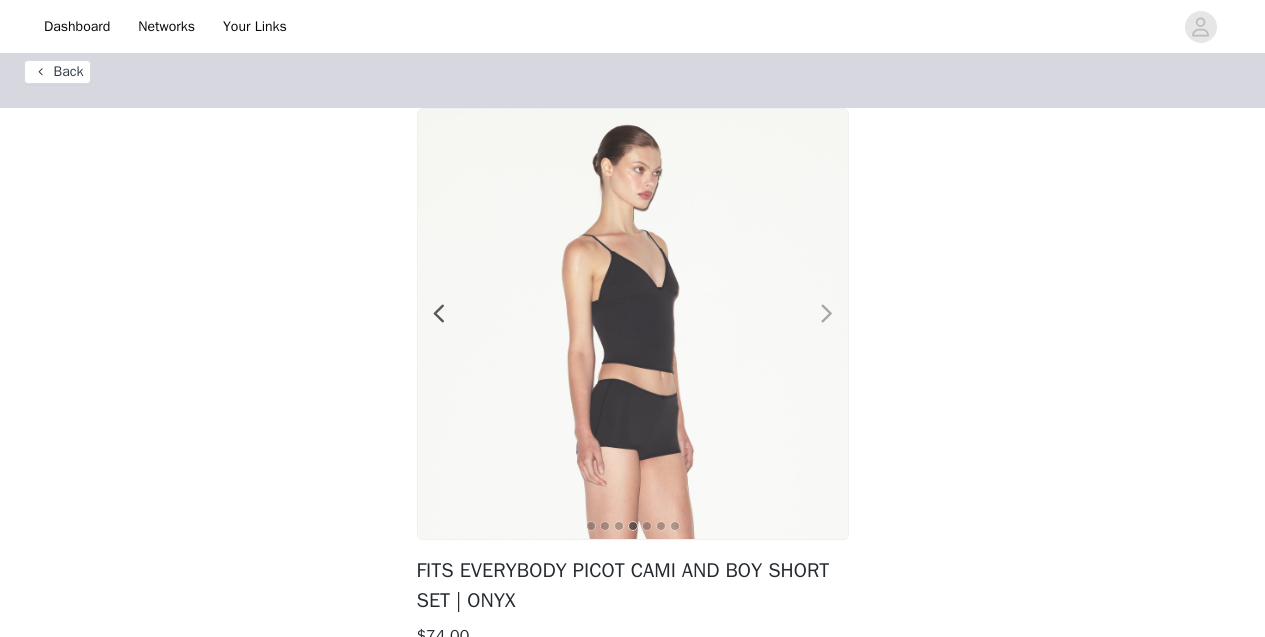 click at bounding box center [827, 314] 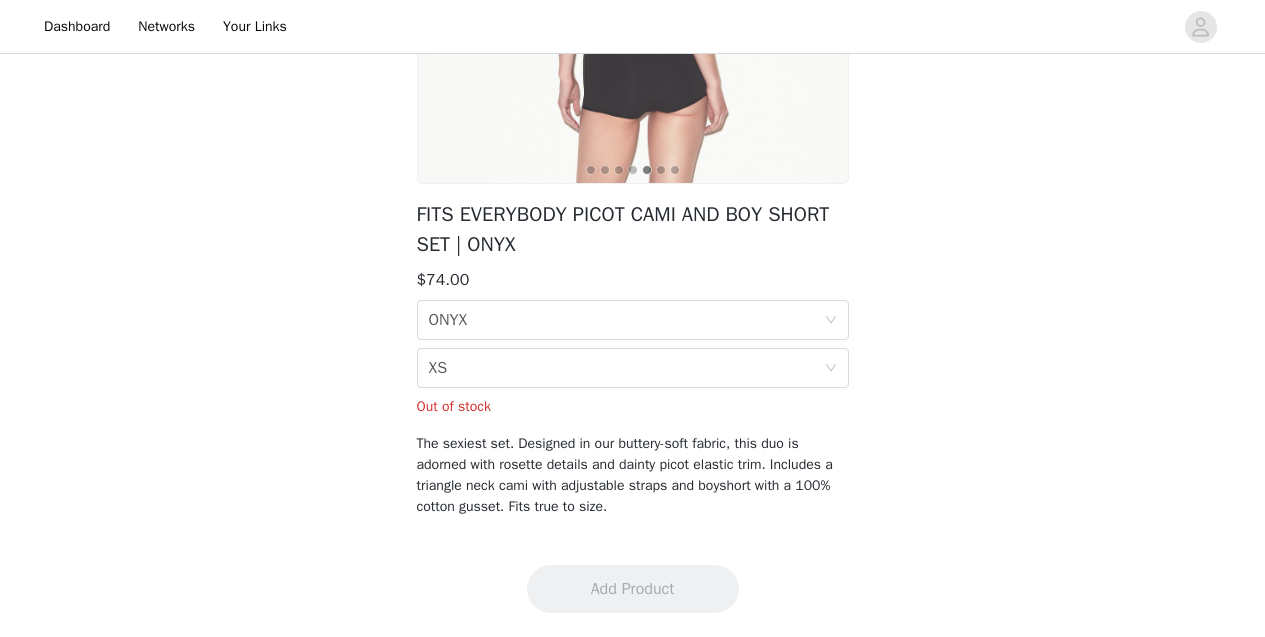 scroll, scrollTop: 0, scrollLeft: 0, axis: both 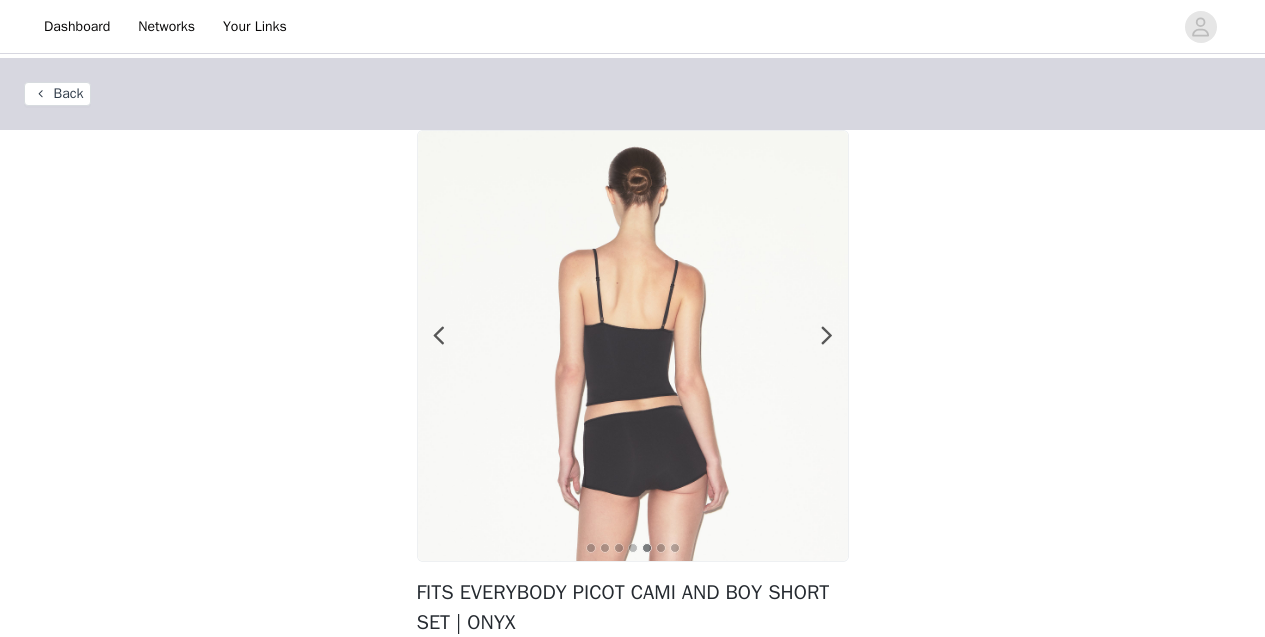 click on "Back" at bounding box center [57, 94] 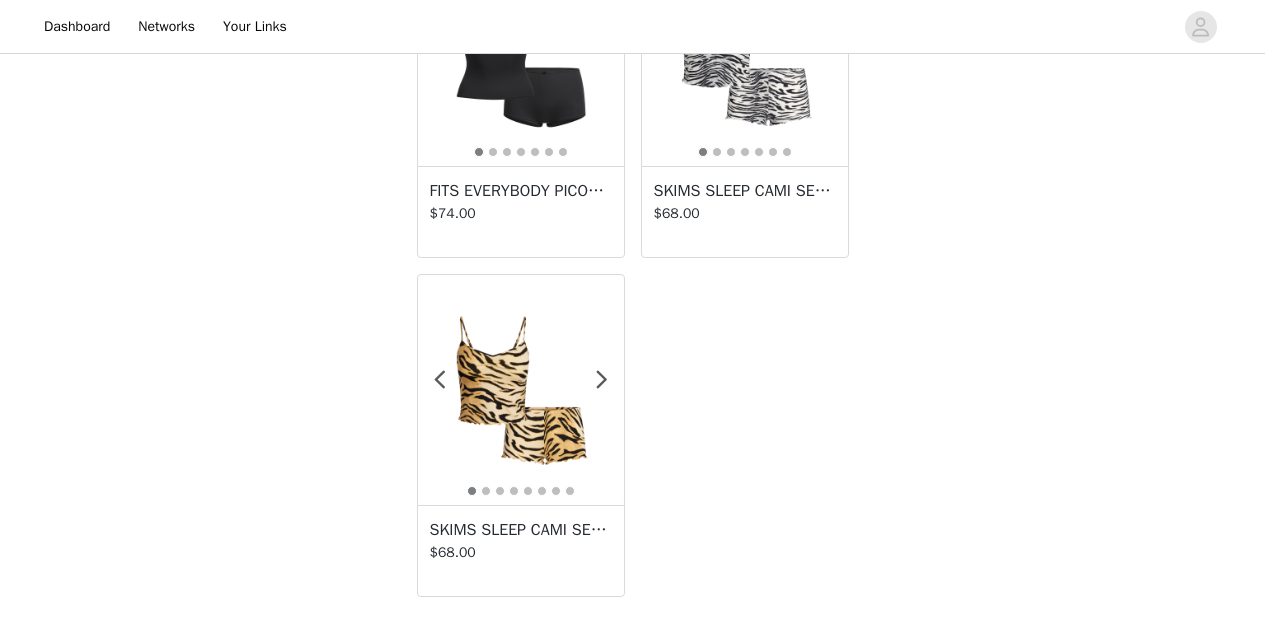 scroll, scrollTop: 0, scrollLeft: 0, axis: both 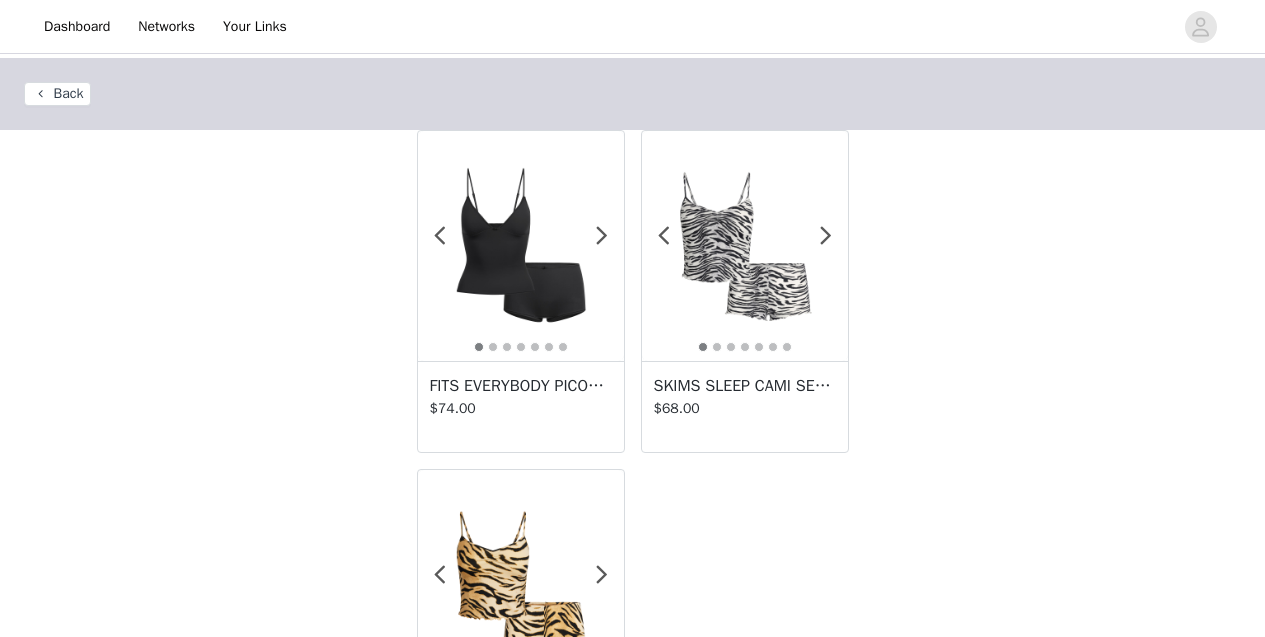 click at bounding box center (521, 246) 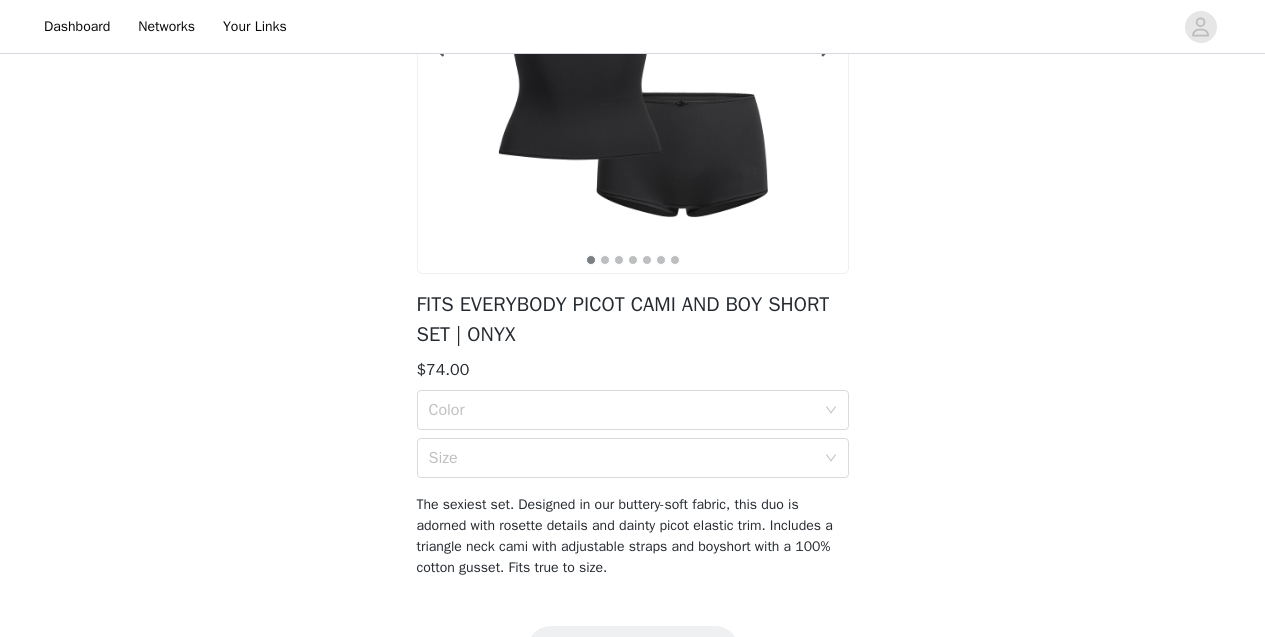scroll, scrollTop: 319, scrollLeft: 0, axis: vertical 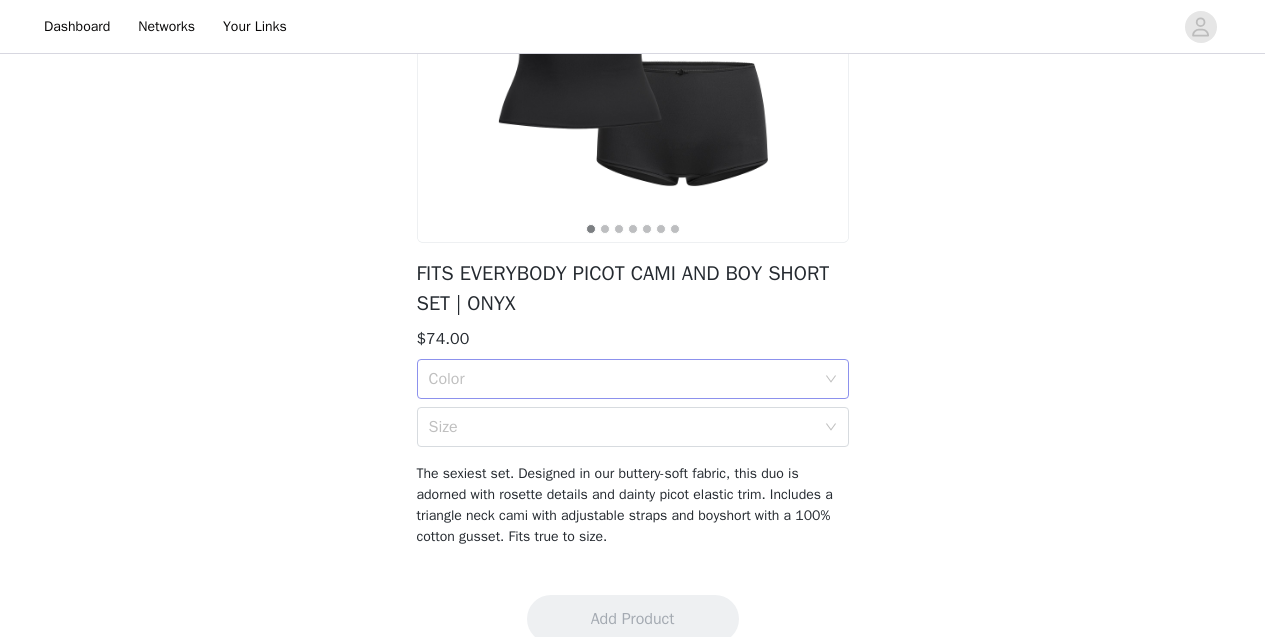 click on "Color" at bounding box center [622, 379] 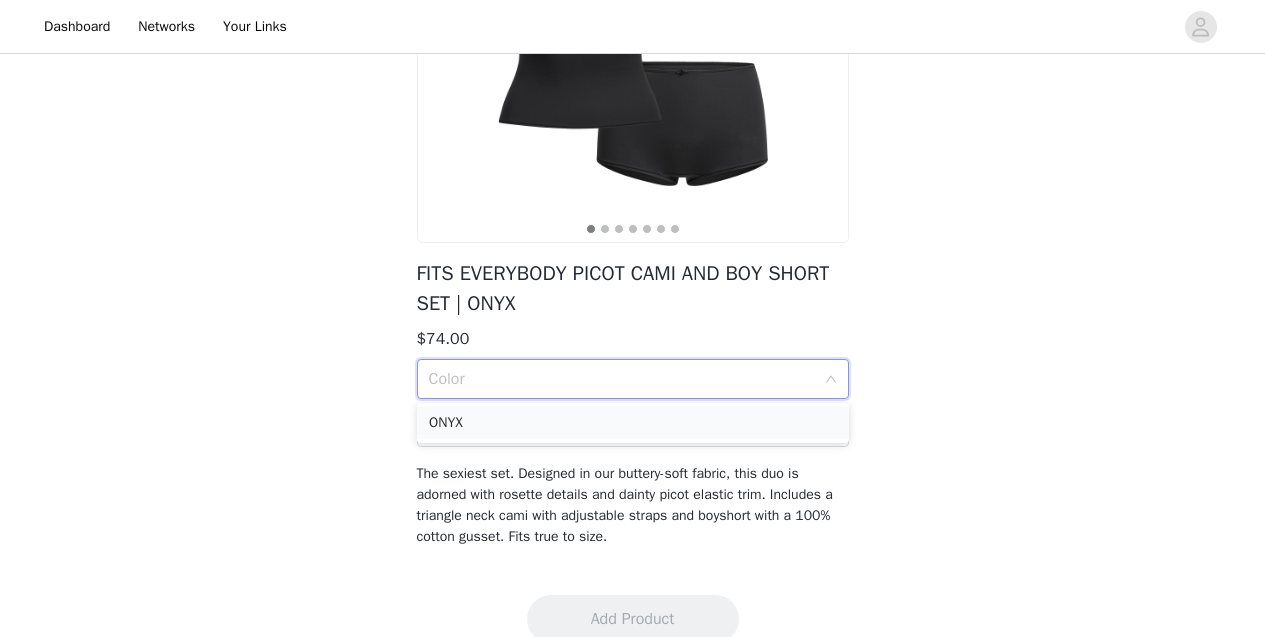 click on "ONYX" at bounding box center [633, 423] 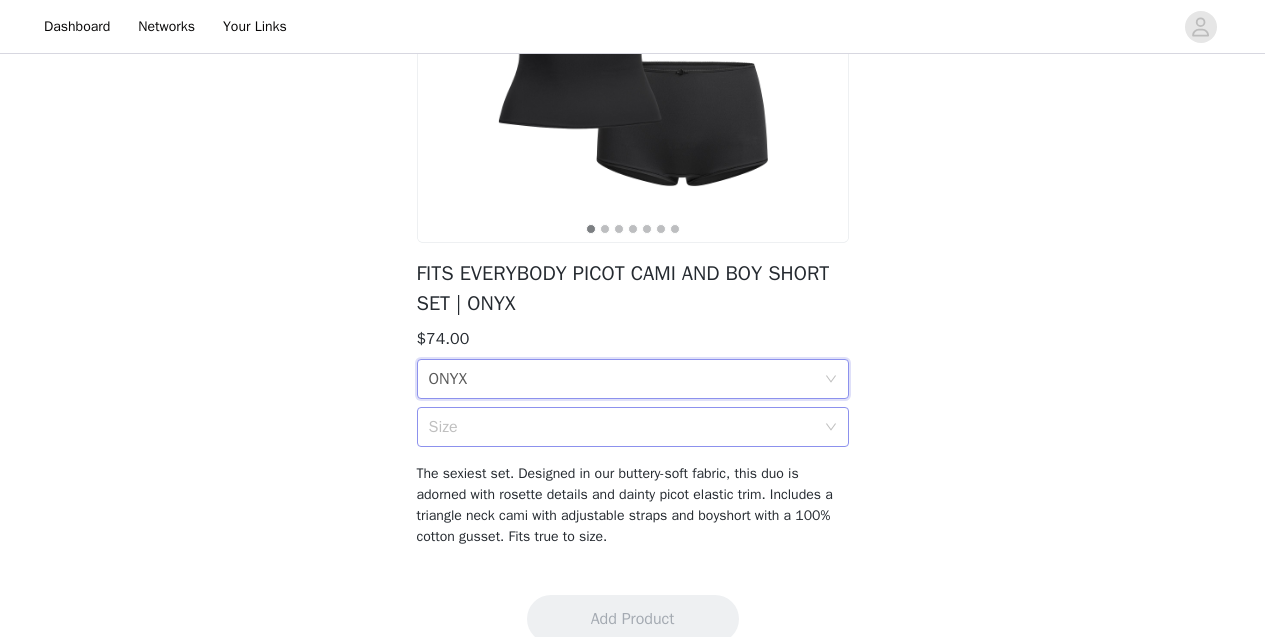 click on "Size" at bounding box center (622, 427) 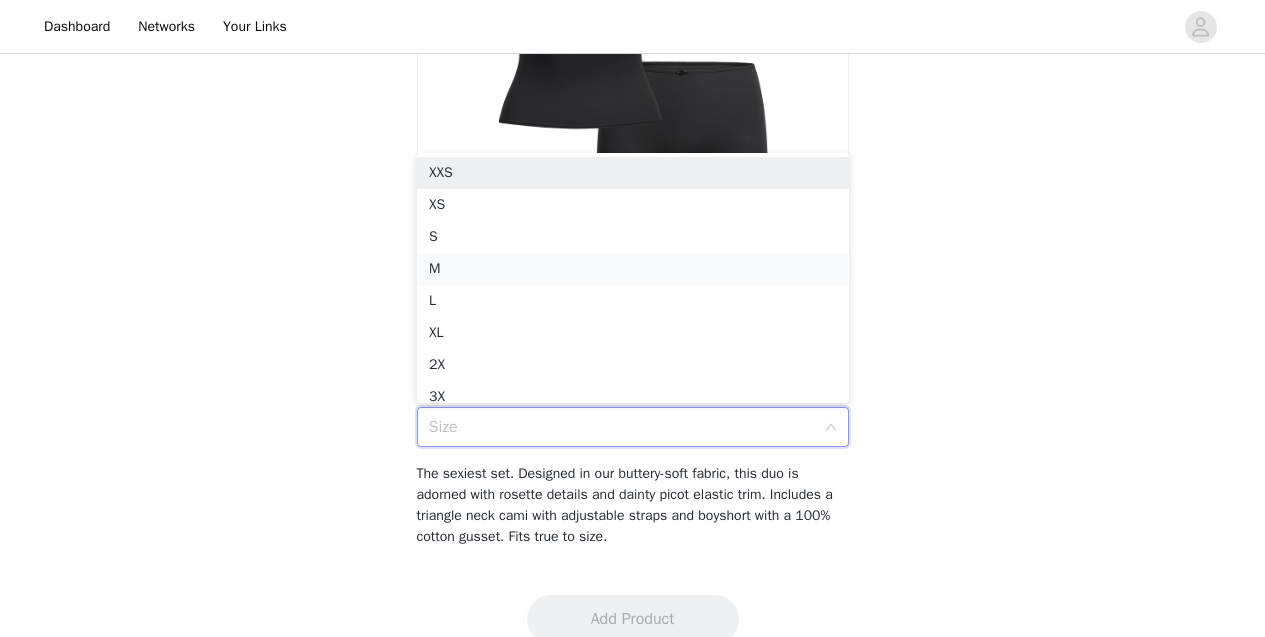 scroll, scrollTop: 10, scrollLeft: 0, axis: vertical 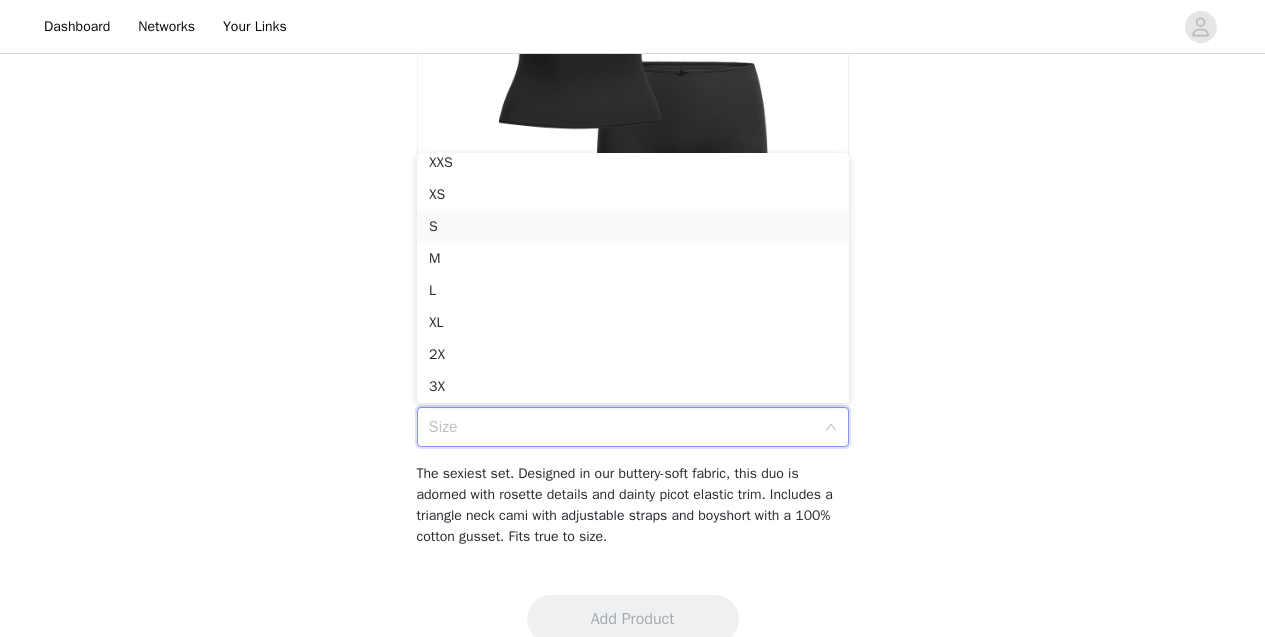 click on "S" at bounding box center (633, 227) 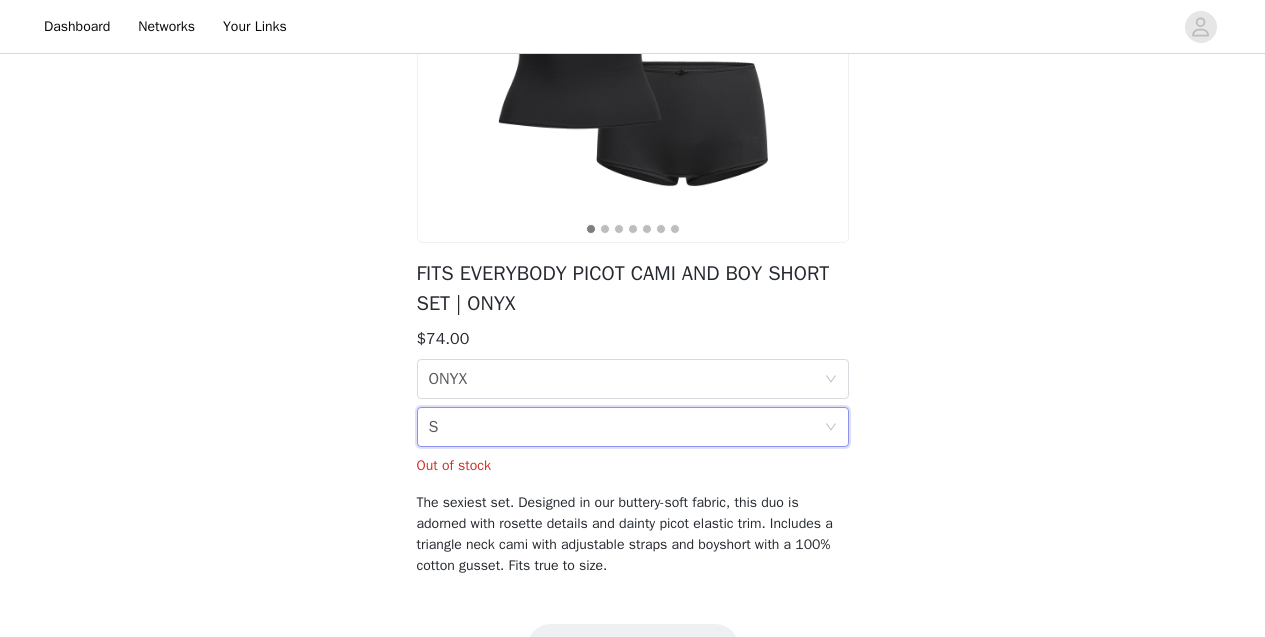 scroll, scrollTop: 378, scrollLeft: 0, axis: vertical 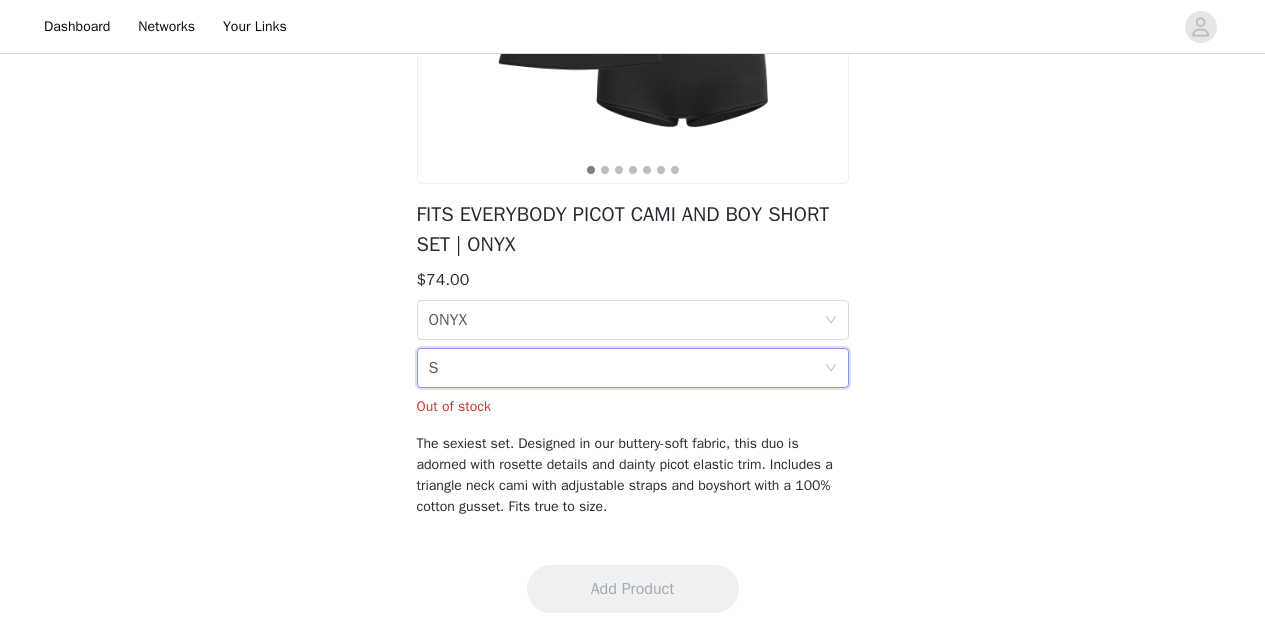 click on "Size S" at bounding box center [626, 368] 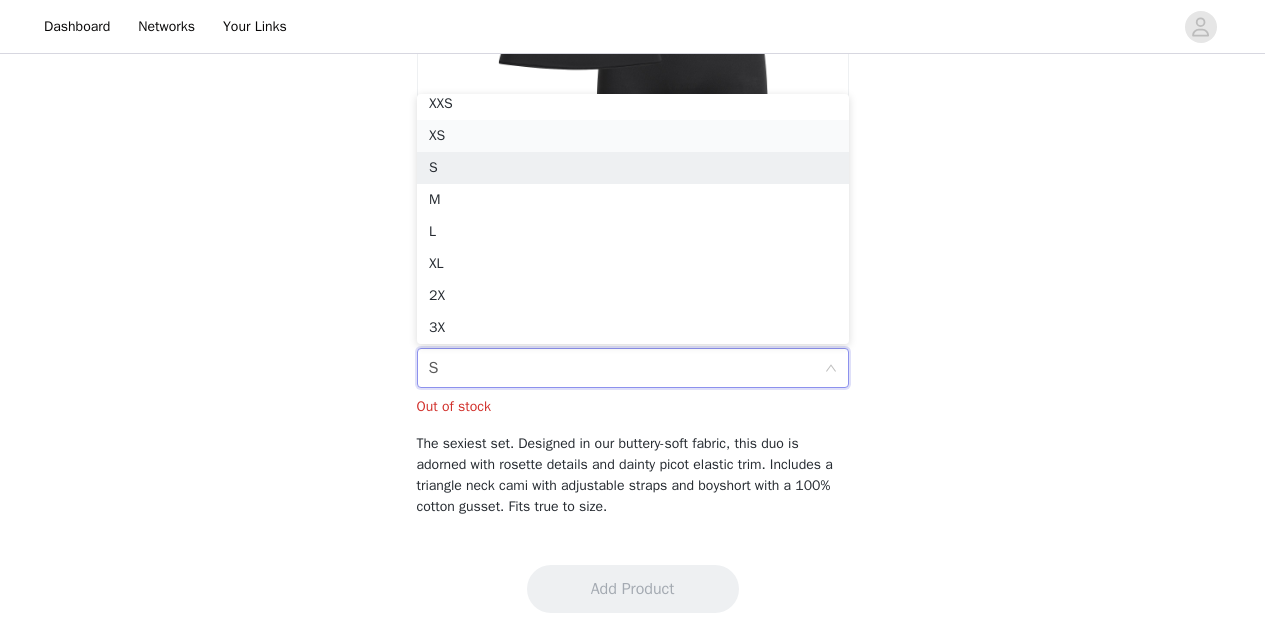 click on "XS" at bounding box center (633, 136) 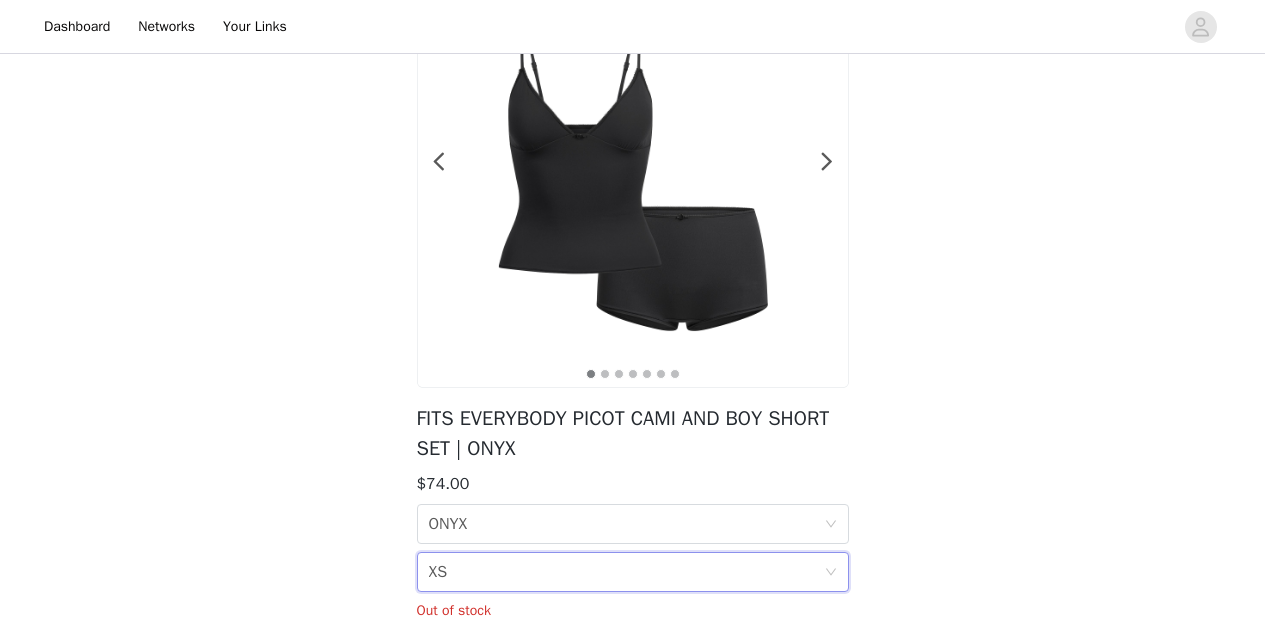 scroll, scrollTop: 197, scrollLeft: 0, axis: vertical 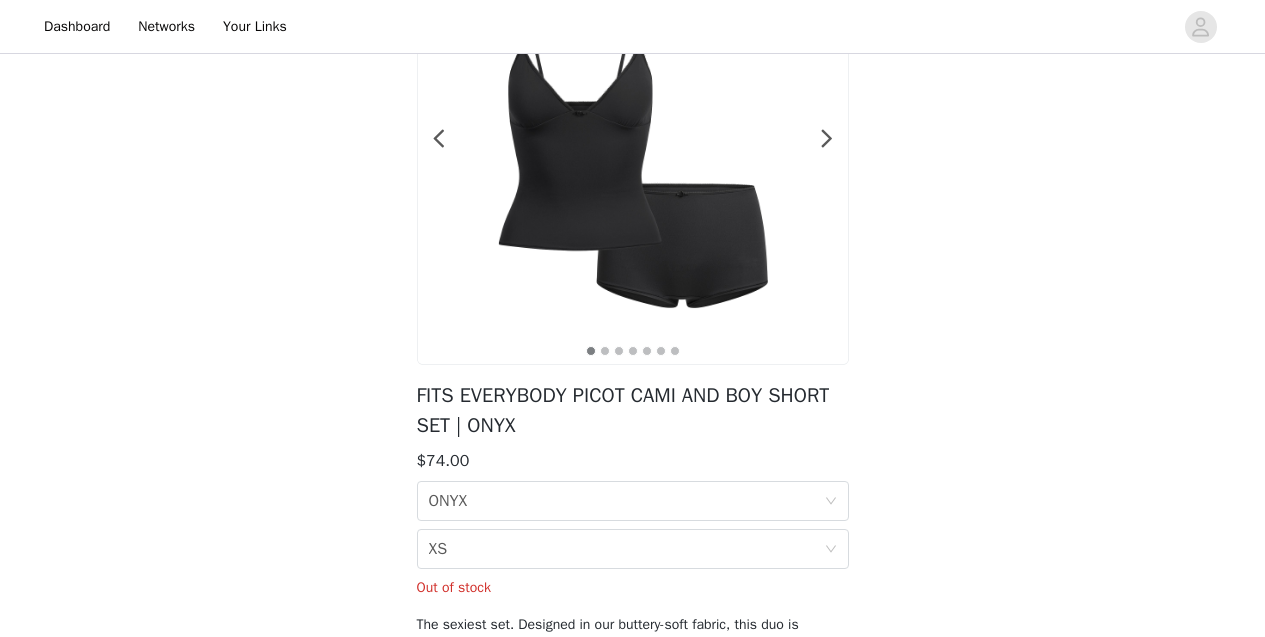 drag, startPoint x: 618, startPoint y: 426, endPoint x: 407, endPoint y: 398, distance: 212.84972 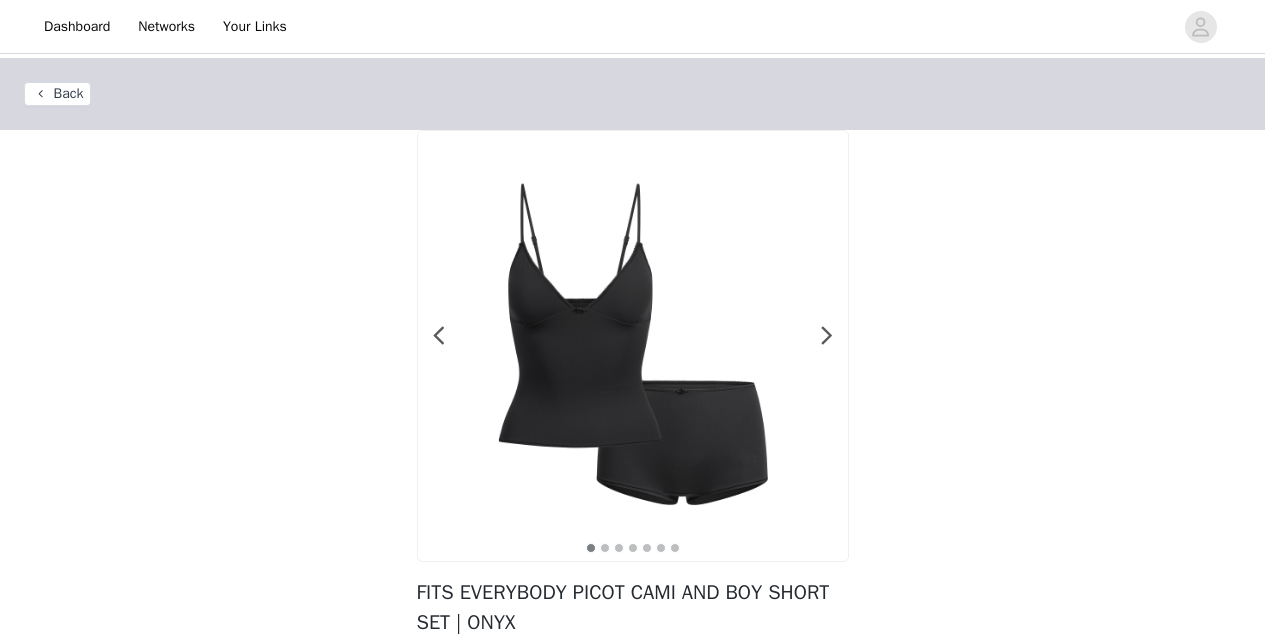 click on "Back" at bounding box center [57, 94] 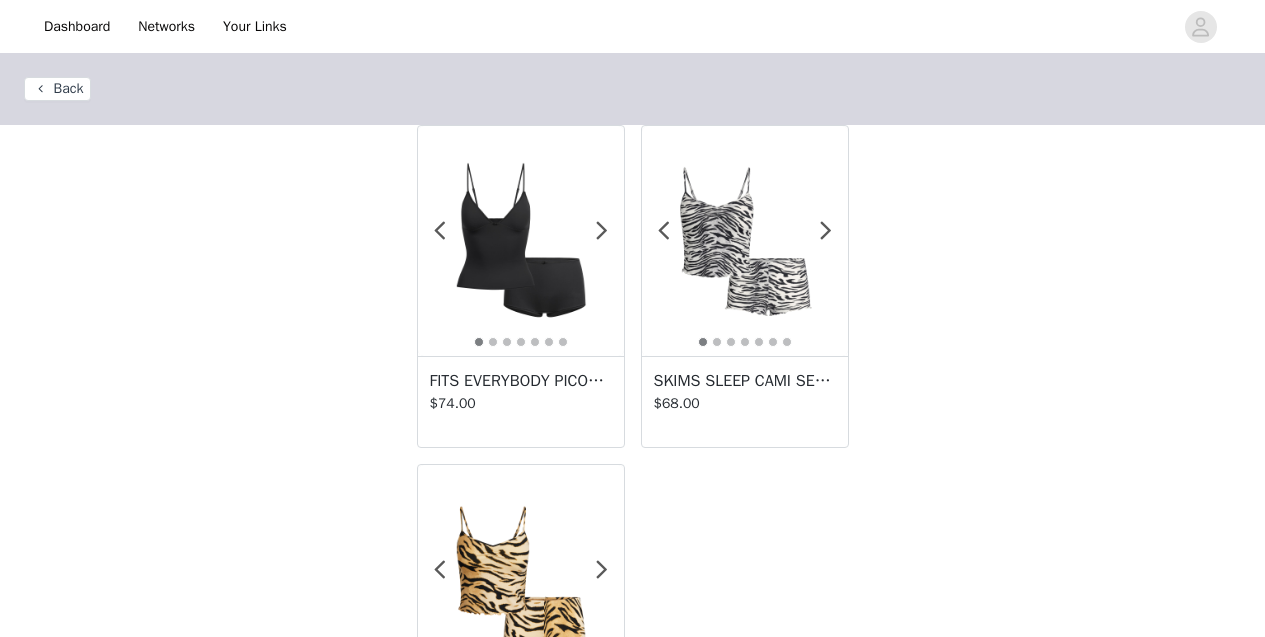 scroll, scrollTop: 0, scrollLeft: 0, axis: both 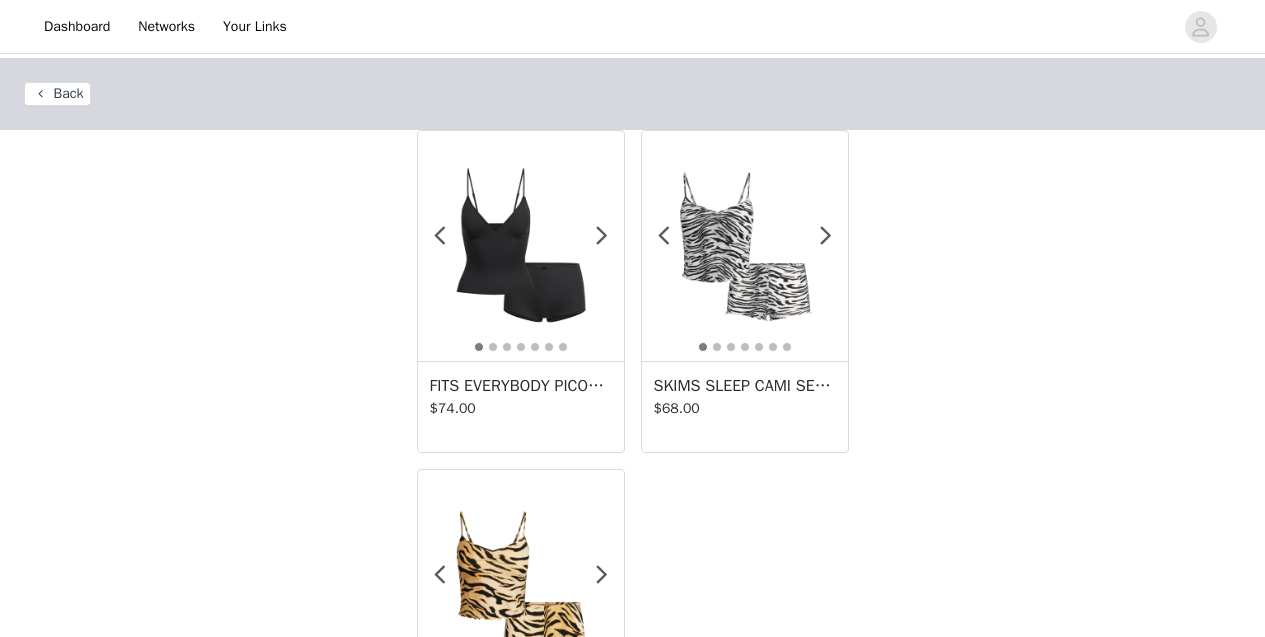 click on "Back" at bounding box center (57, 94) 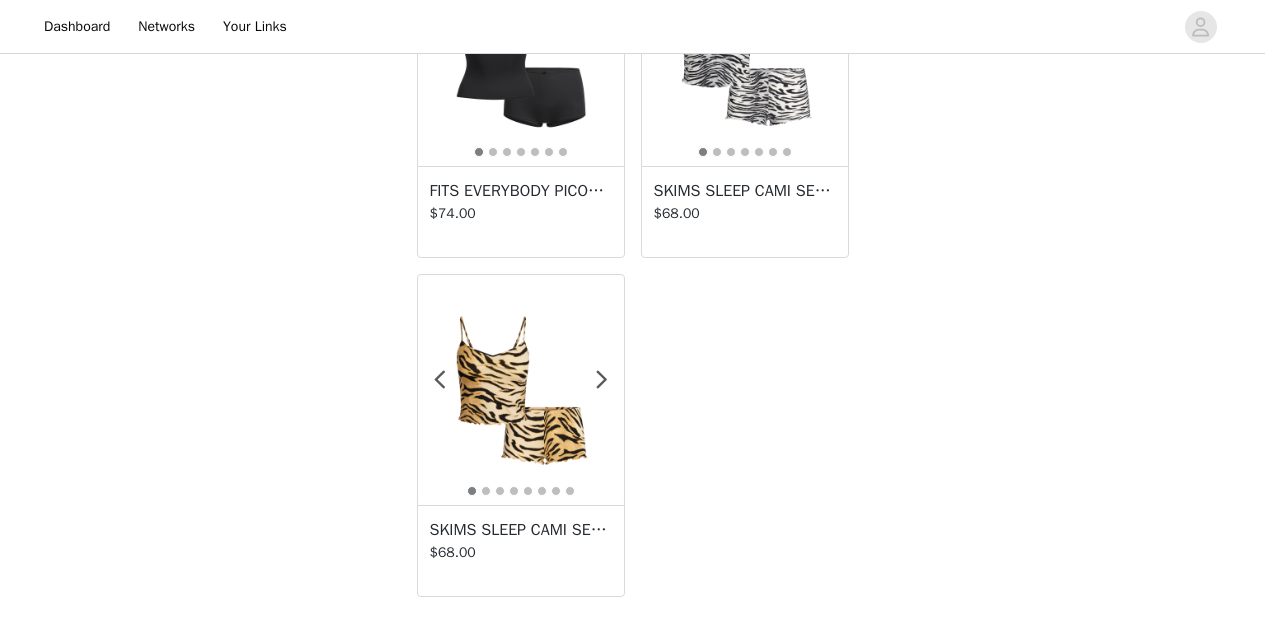 scroll, scrollTop: 0, scrollLeft: 0, axis: both 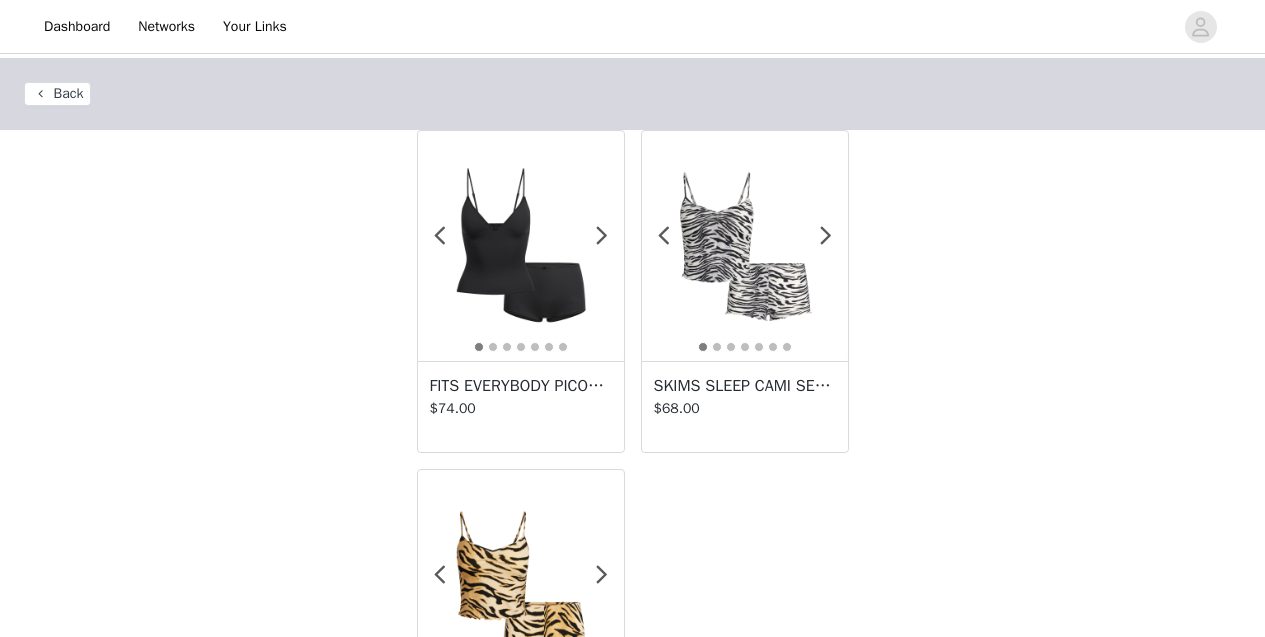 click on "Back" at bounding box center [57, 94] 